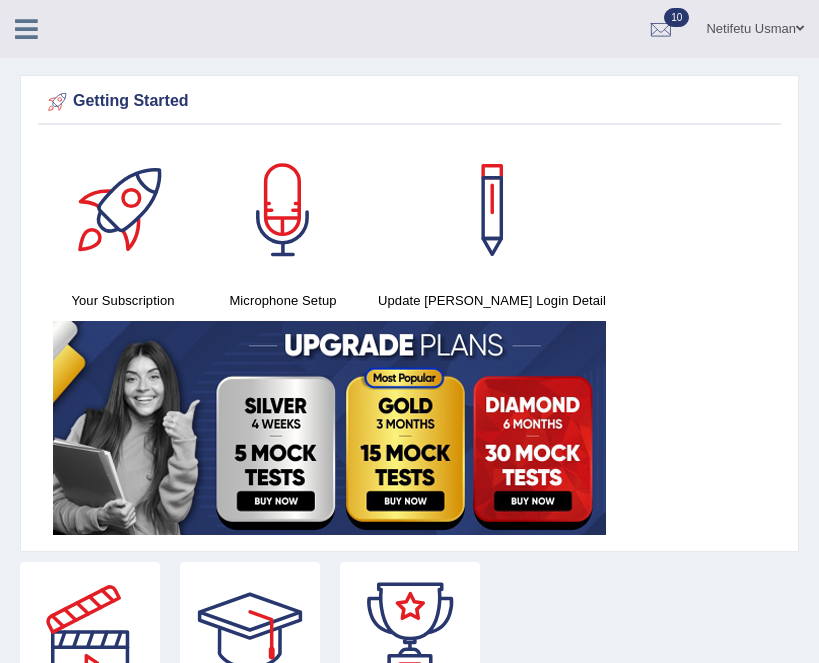 scroll, scrollTop: 0, scrollLeft: 0, axis: both 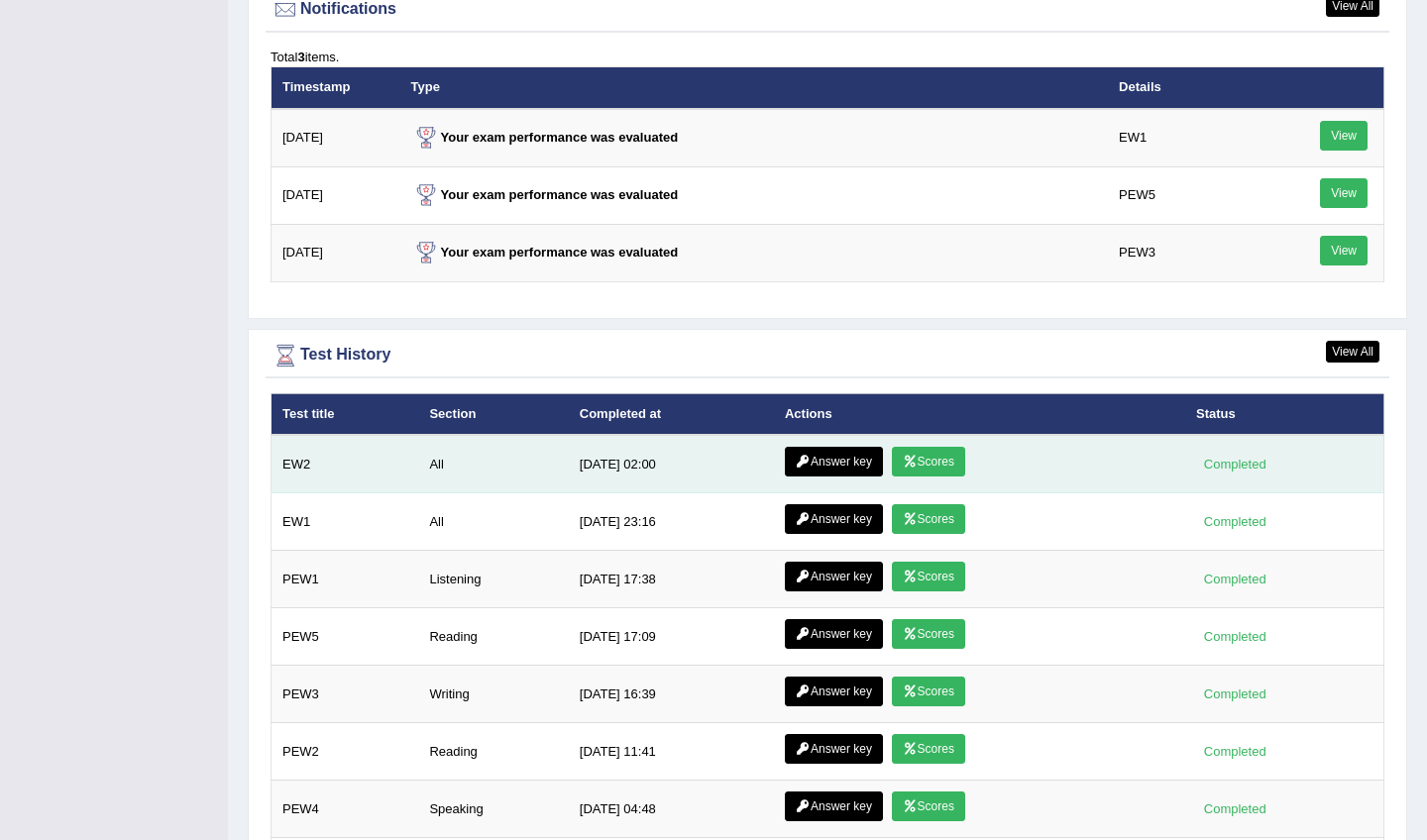 click on "Scores" at bounding box center (929, 462) 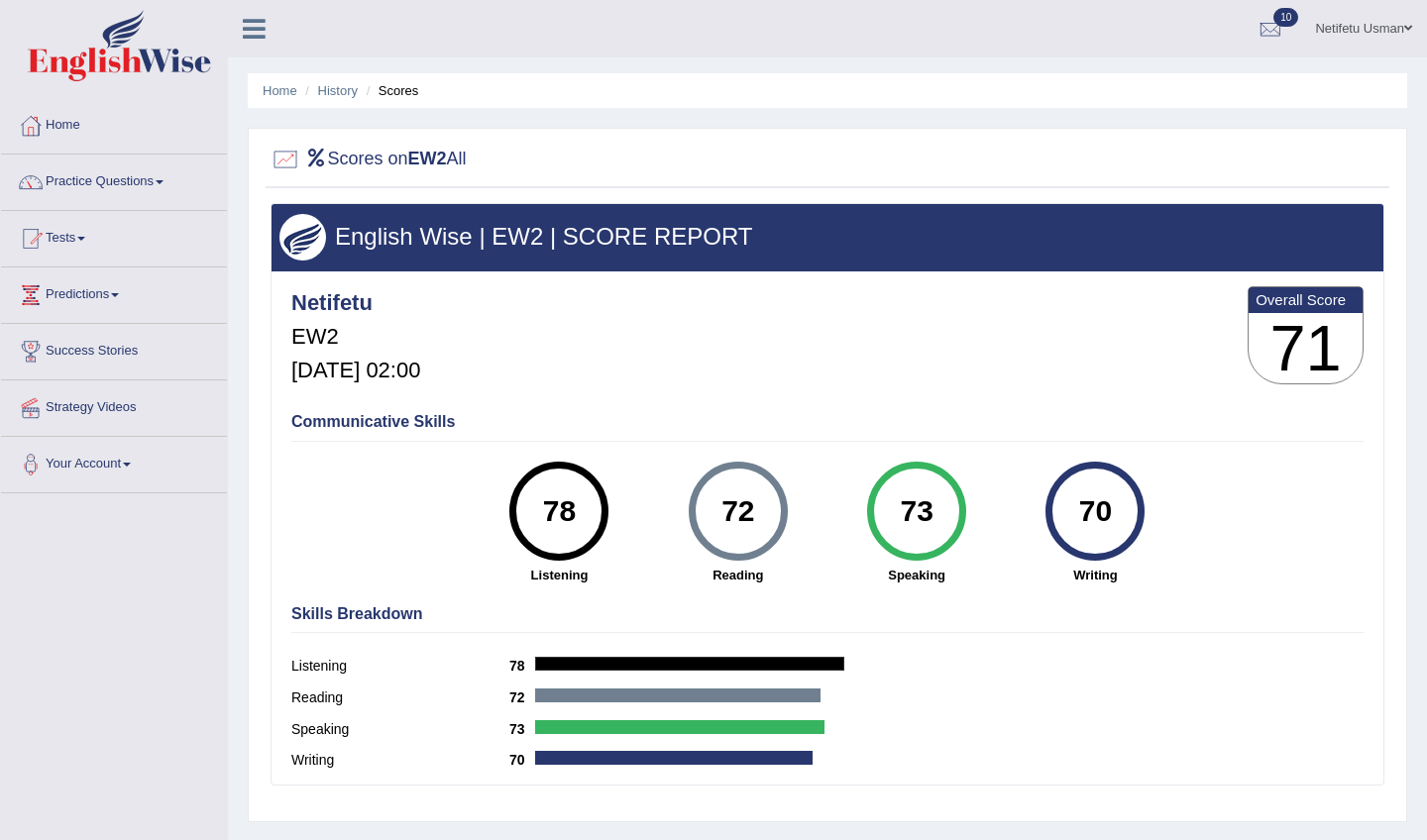 scroll, scrollTop: 0, scrollLeft: 0, axis: both 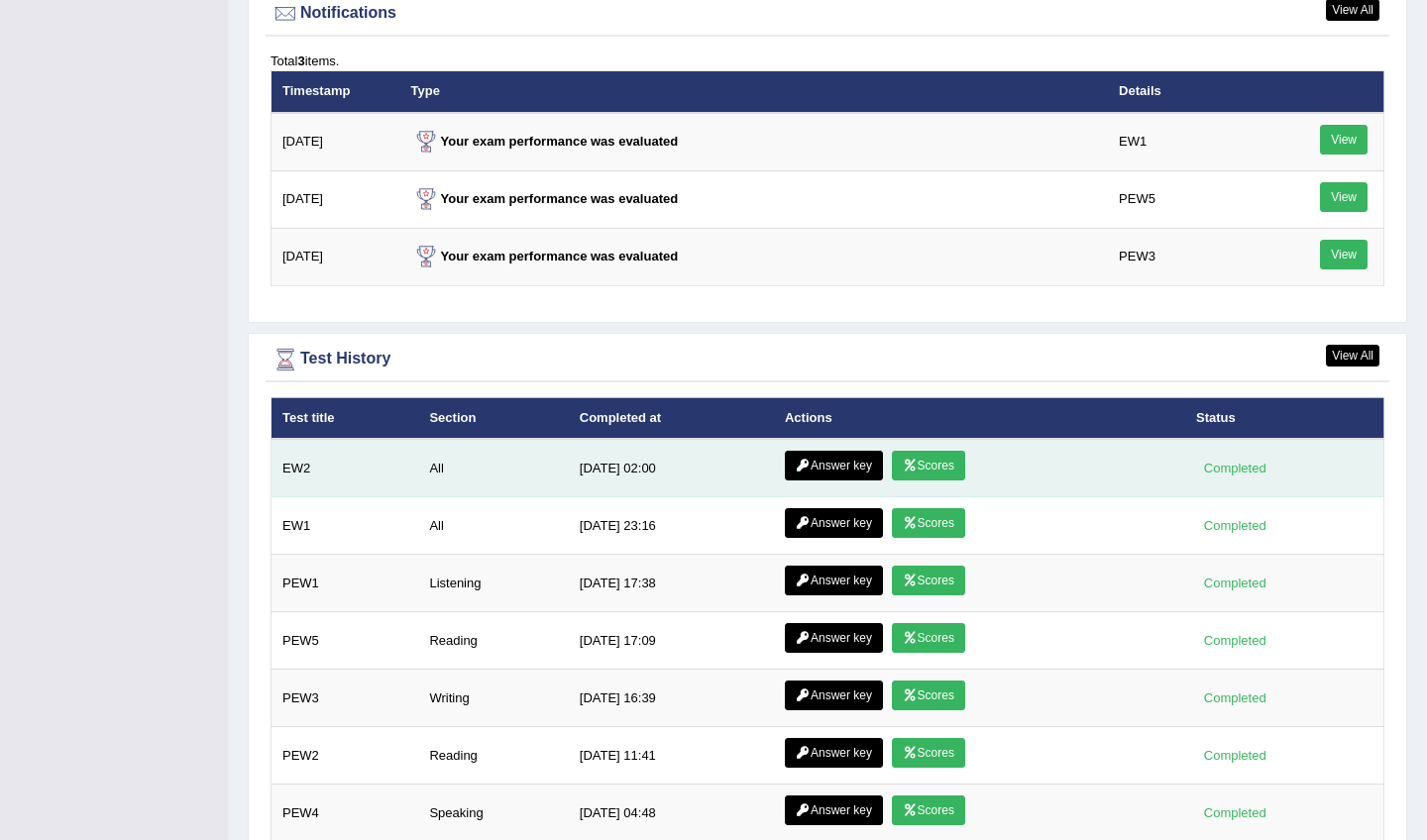 click on "Answer key" at bounding box center (833, 466) 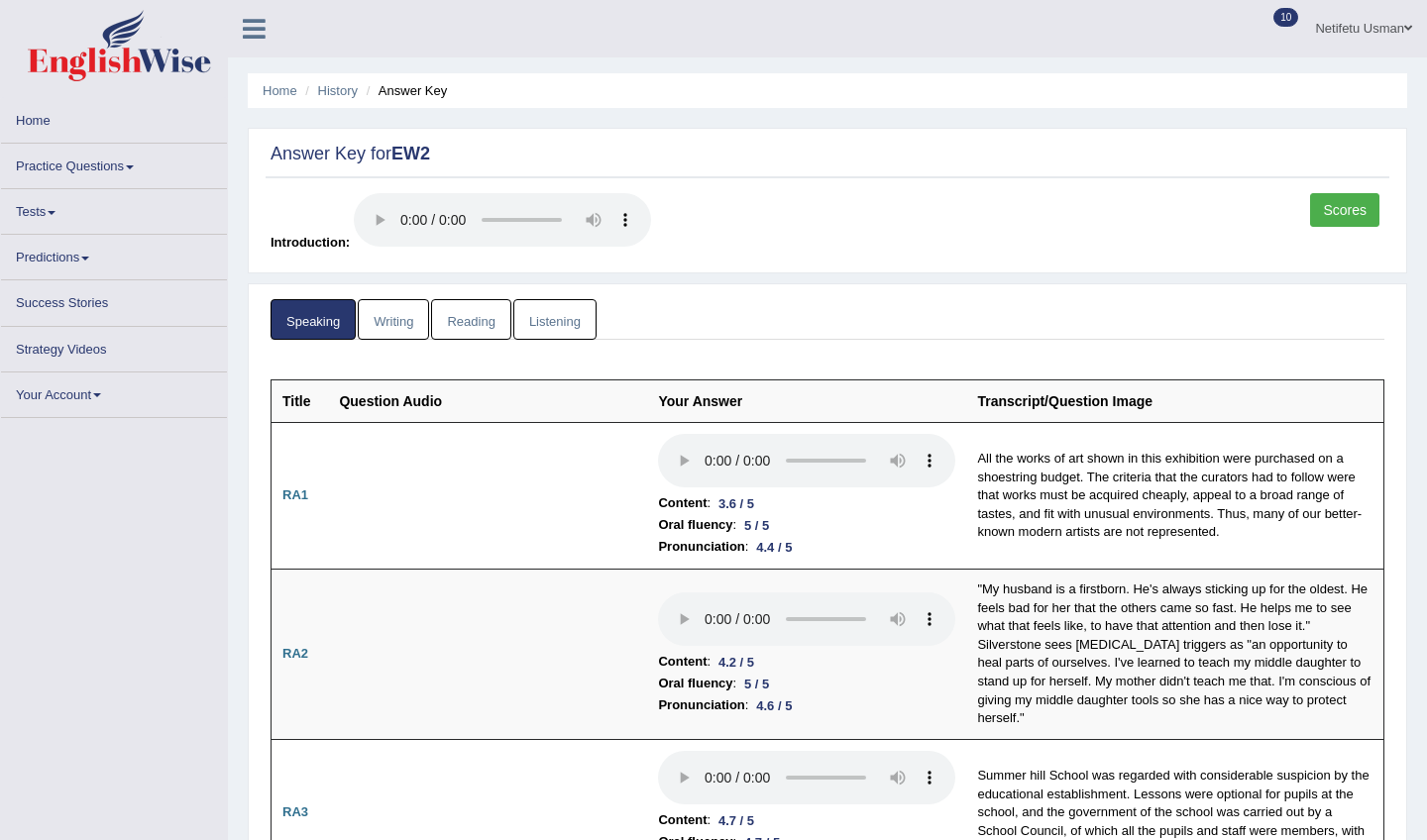 scroll, scrollTop: 0, scrollLeft: 0, axis: both 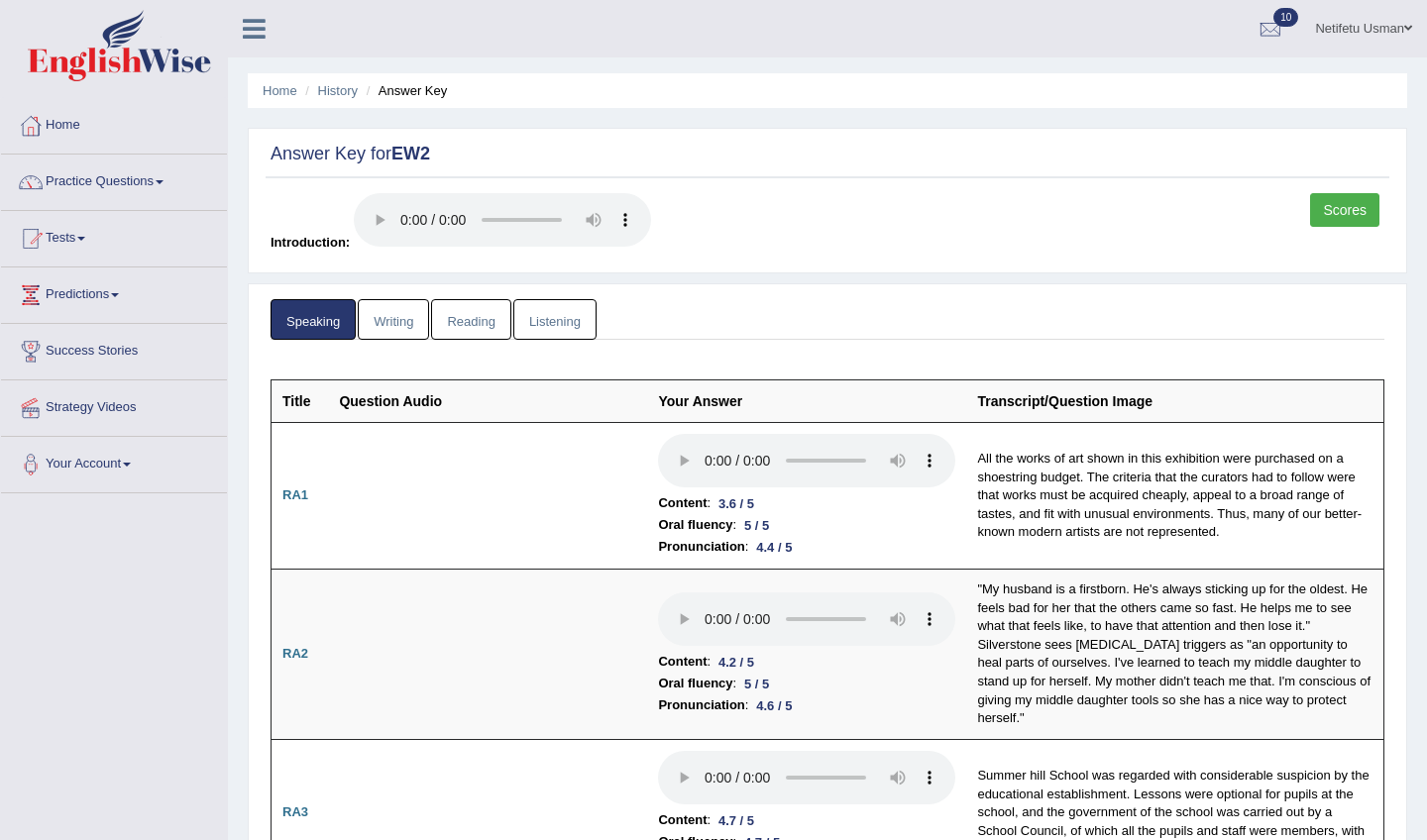 click on "Writing" at bounding box center [393, 319] 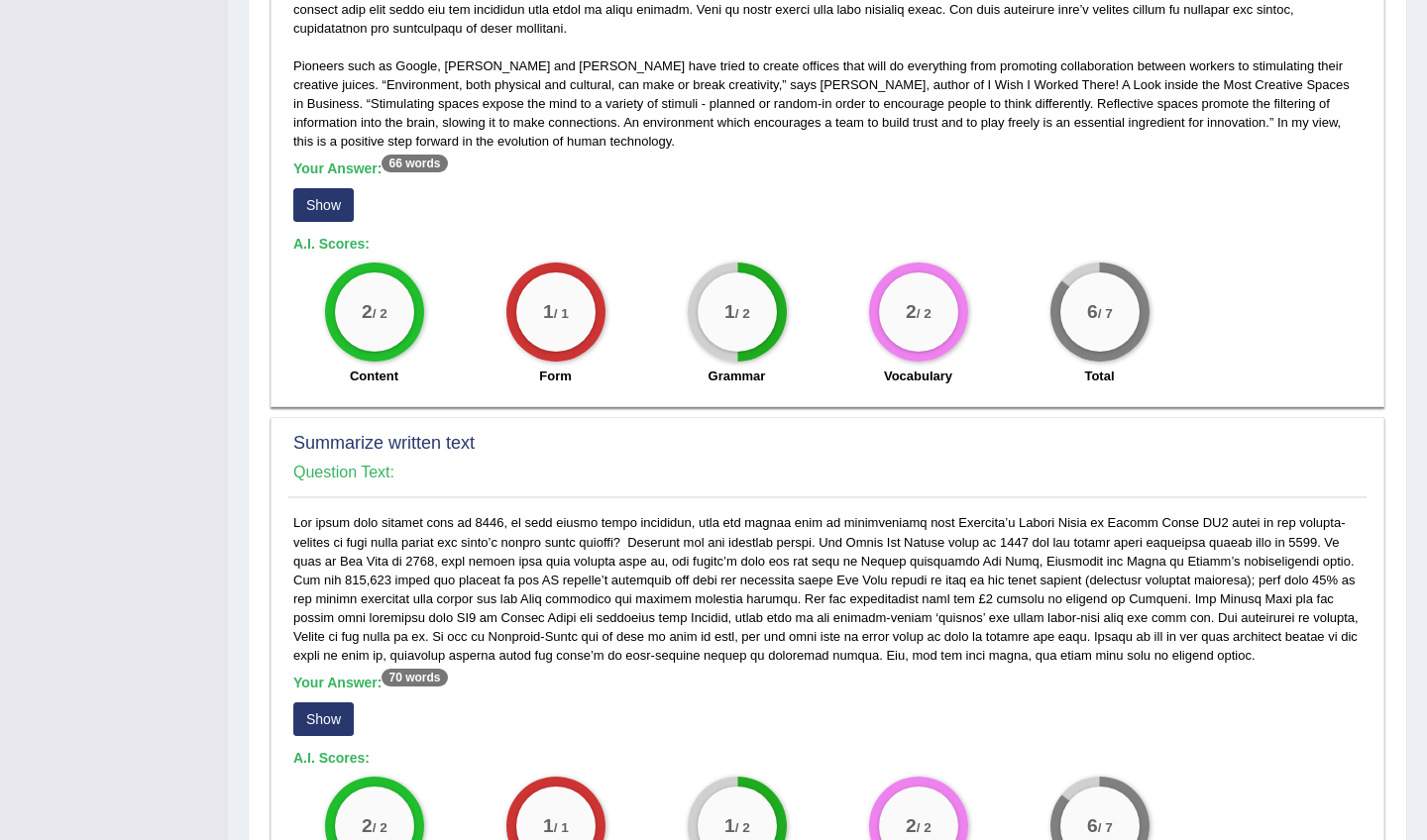 scroll, scrollTop: 578, scrollLeft: 0, axis: vertical 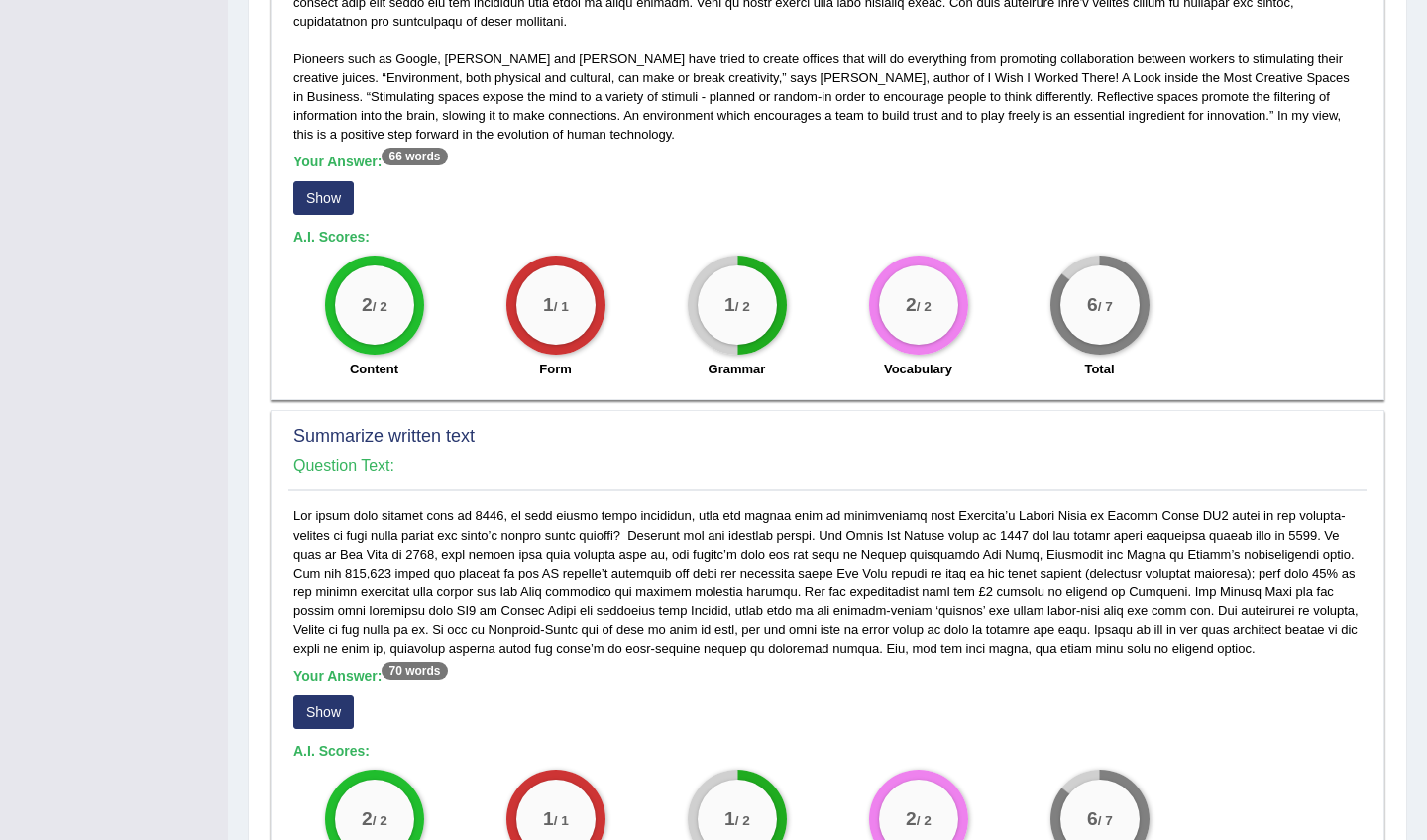 click on "Show" at bounding box center [323, 198] 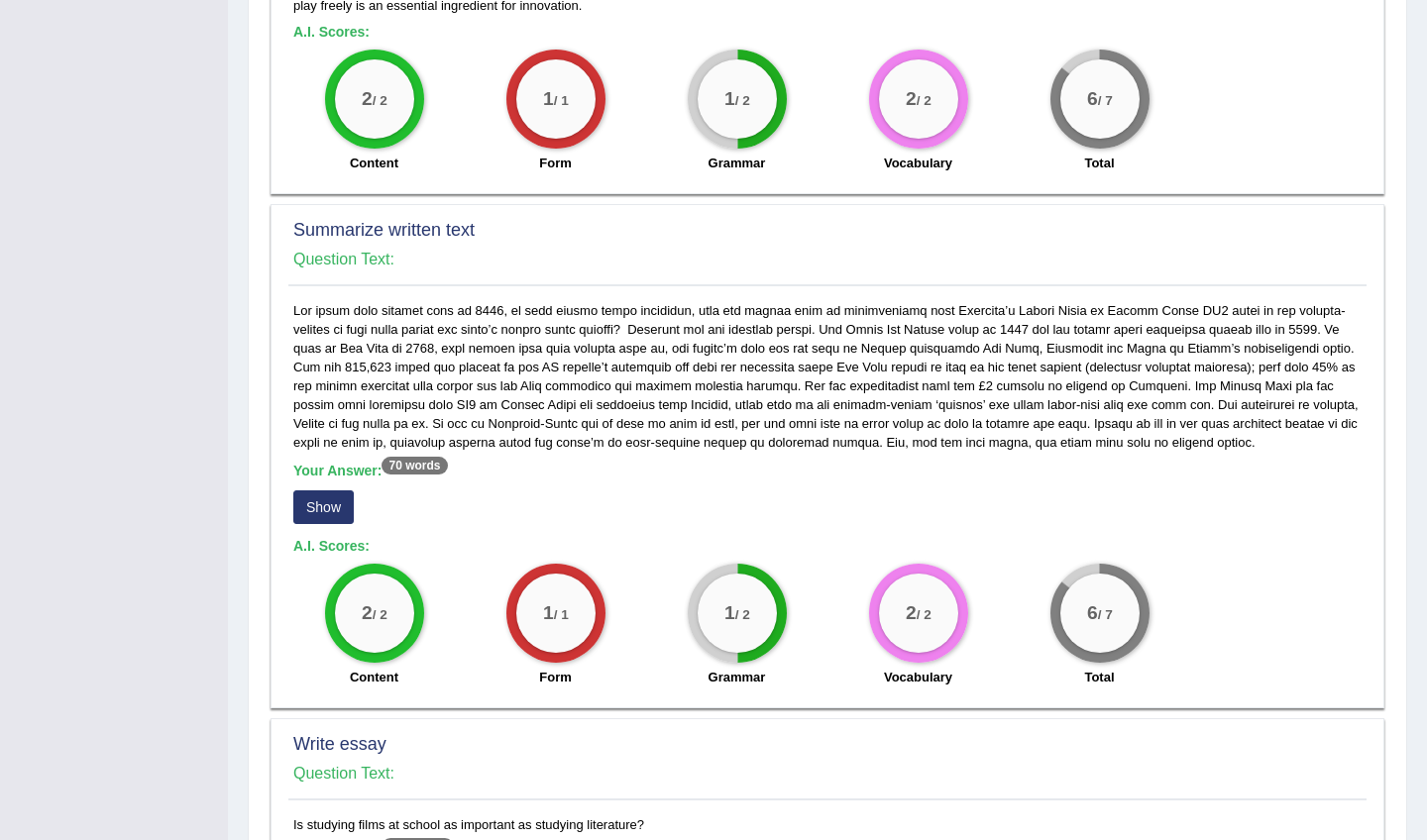 scroll, scrollTop: 809, scrollLeft: 0, axis: vertical 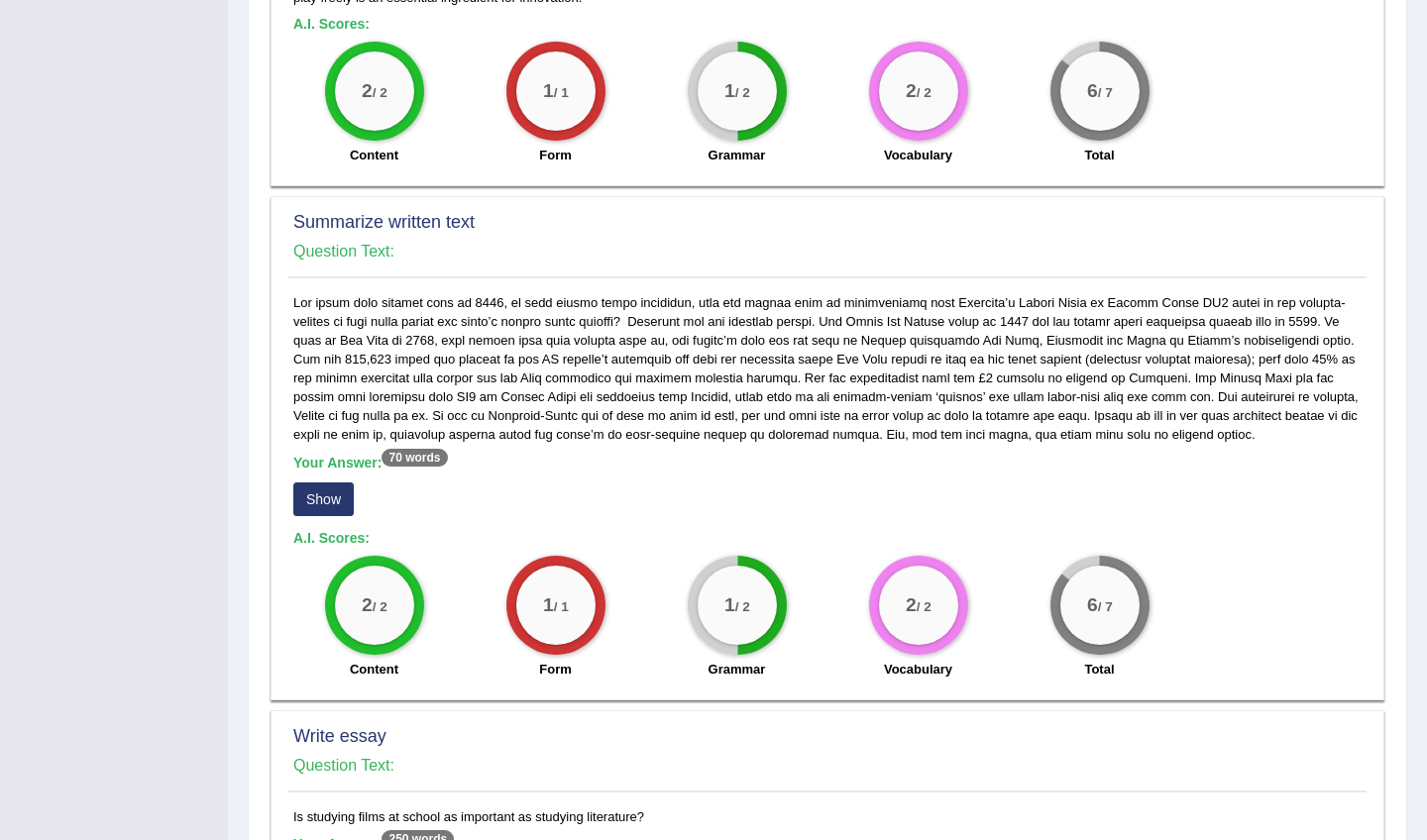 click on "Show" at bounding box center [323, 499] 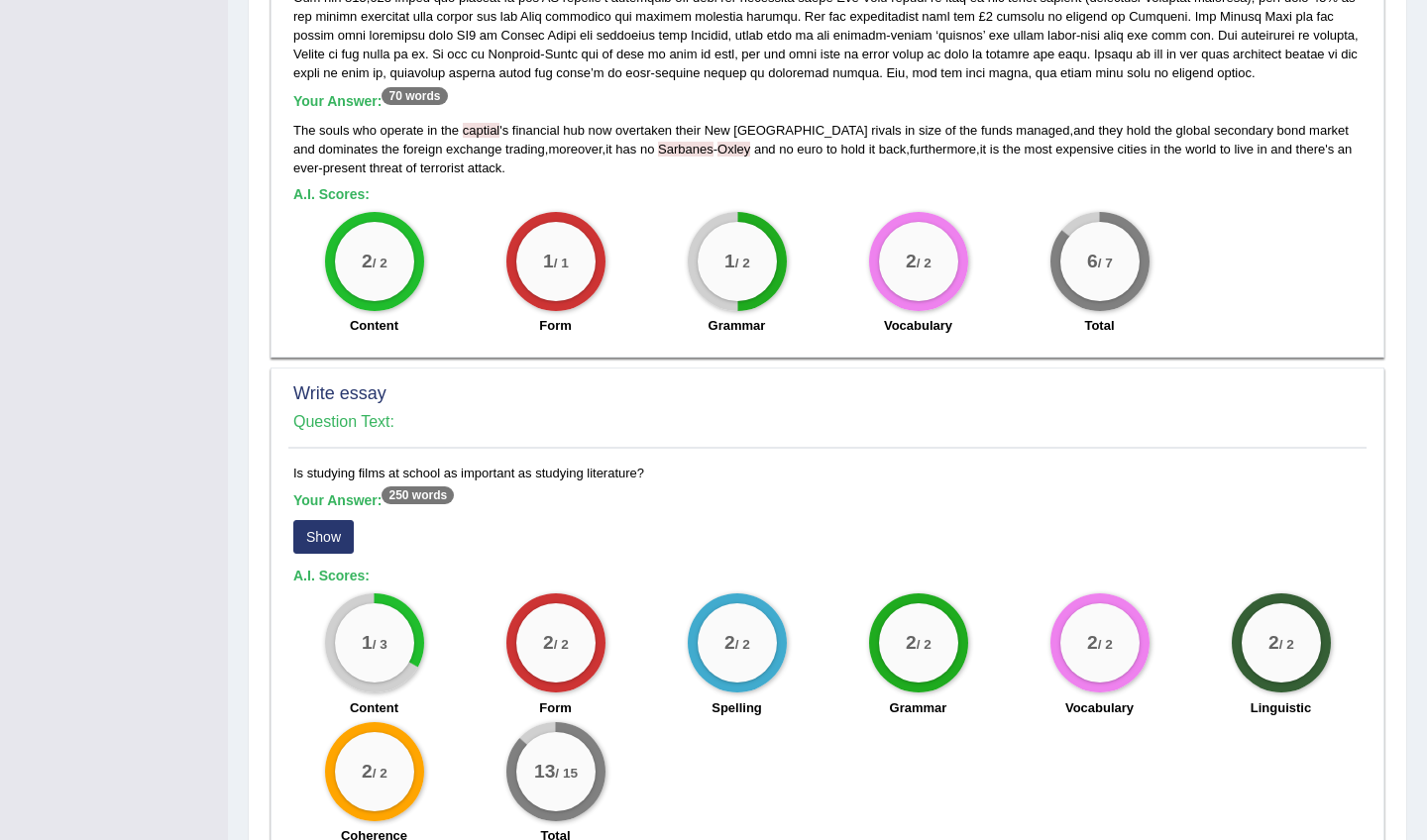 scroll, scrollTop: 1290, scrollLeft: 0, axis: vertical 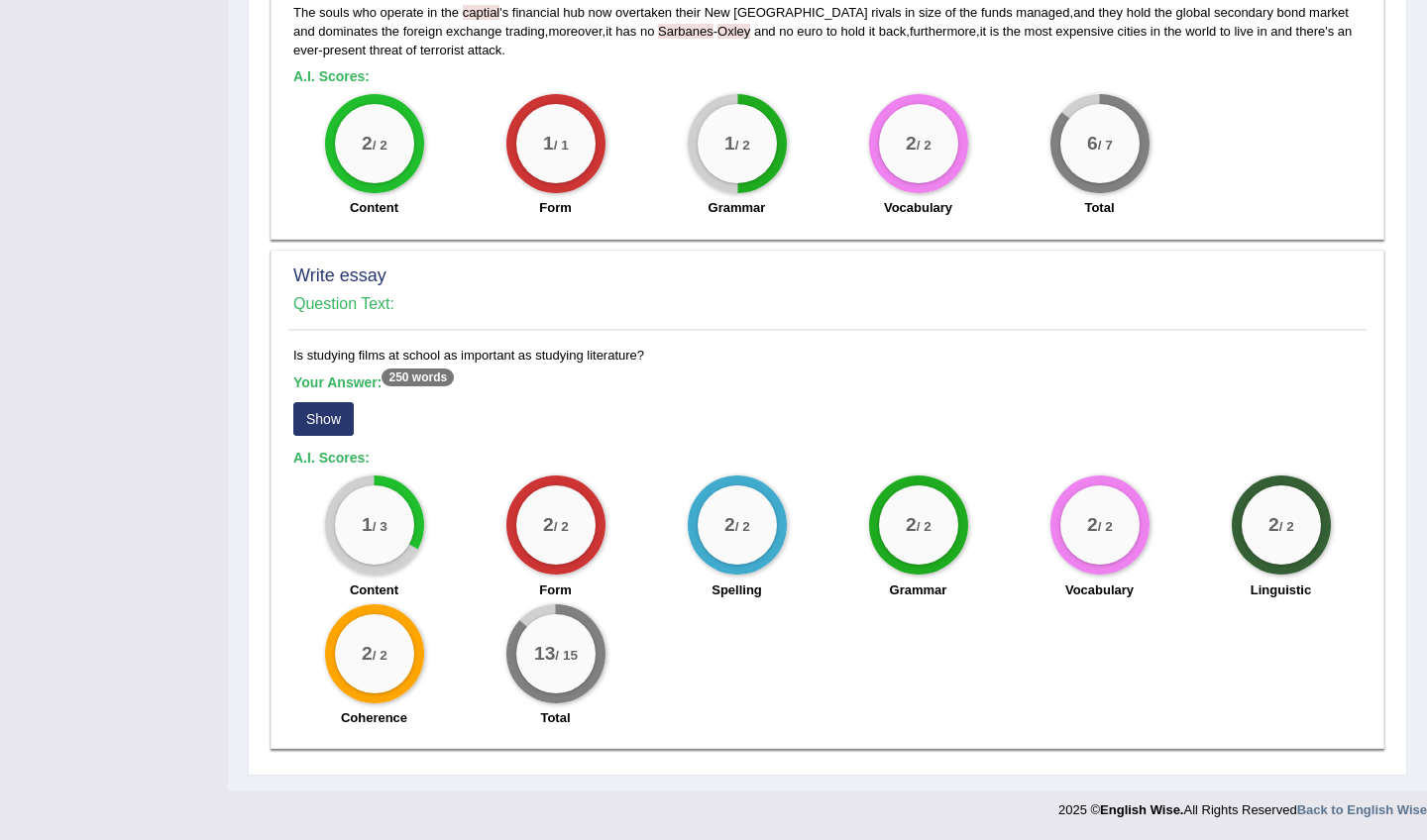 click on "Show" at bounding box center [323, 419] 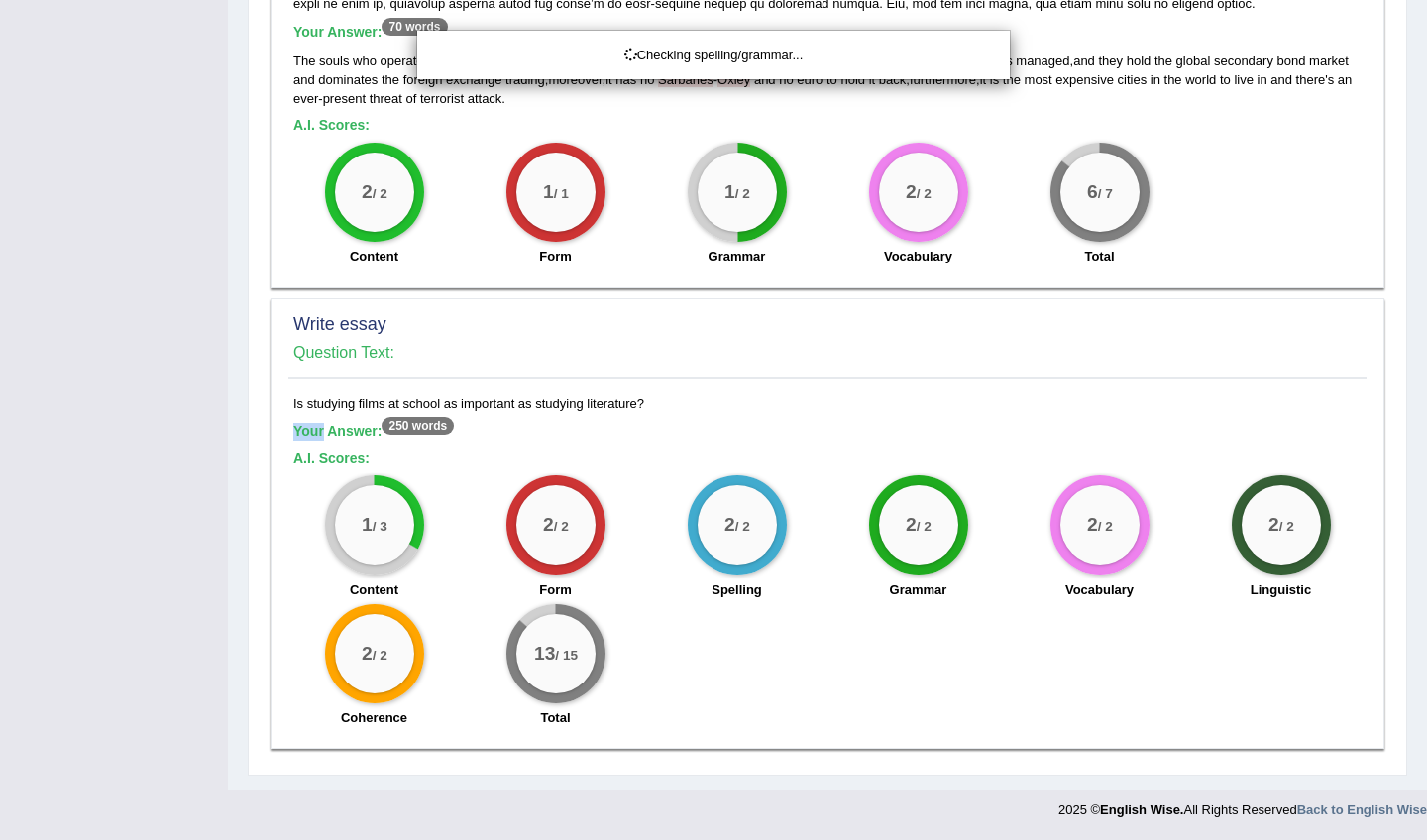 click on "Toggle navigation
Home
Practice Questions   Speaking Practice Read Aloud
Repeat Sentence
Describe Image
Re-tell Lecture
Answer Short Question
Writing Practice  Summarize Written Text
Write Essay
Reading Practice  Reading & Writing: Fill In The Blanks
Choose Multiple Answers
Re-order Paragraphs
Fill In The Blanks
Choose Single Answer
Listening Practice  Summarize Spoken Text
Highlight Incorrect Words
Highlight Correct Summary
Select Missing Word
Choose Single Answer
Choose Multiple Answers
Fill In The Blanks
Write From Dictation
Pronunciation
Tests  Take Practice Sectional Test
Take Mock Test
History
Predictions" at bounding box center (714, -820) 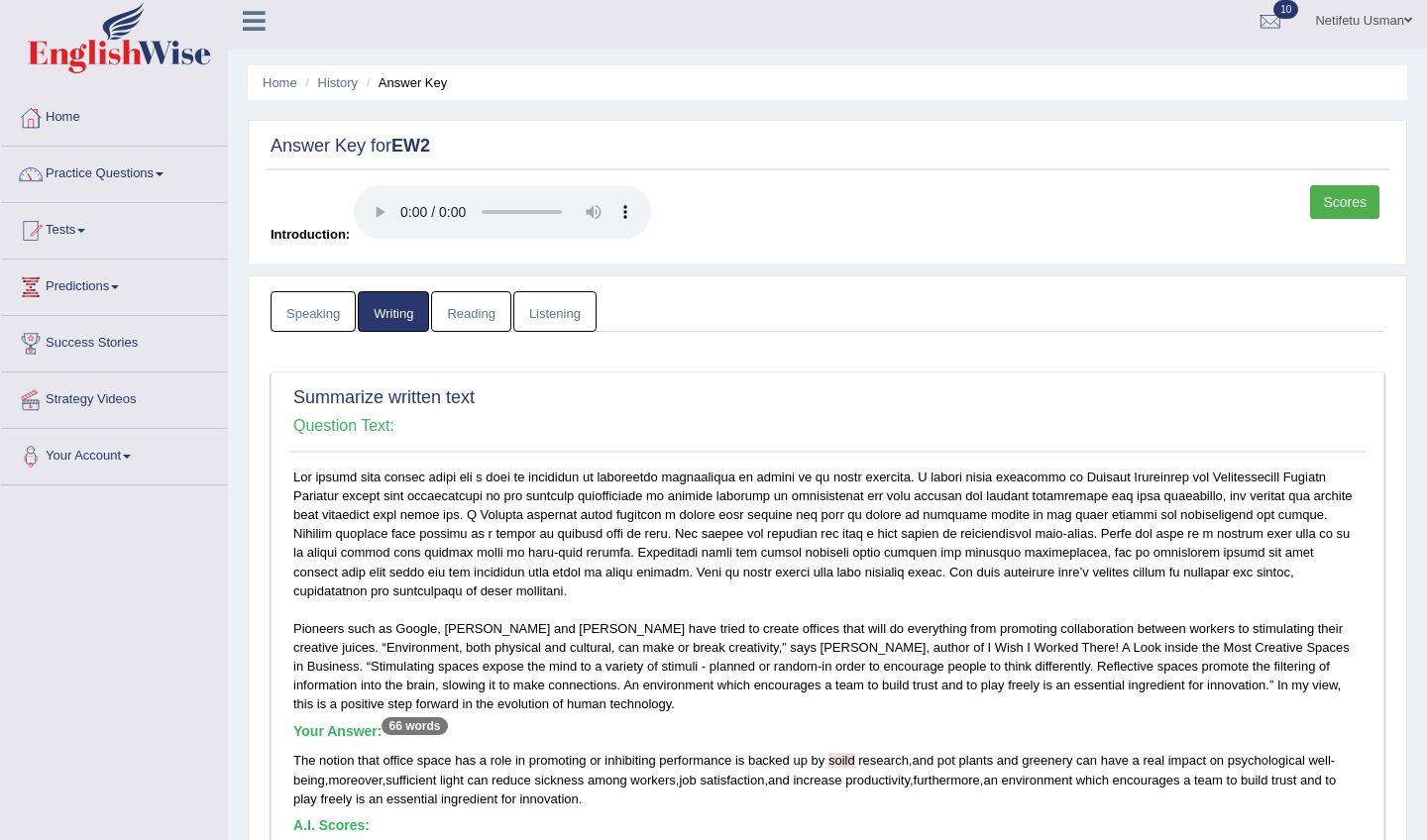 scroll, scrollTop: 13, scrollLeft: 0, axis: vertical 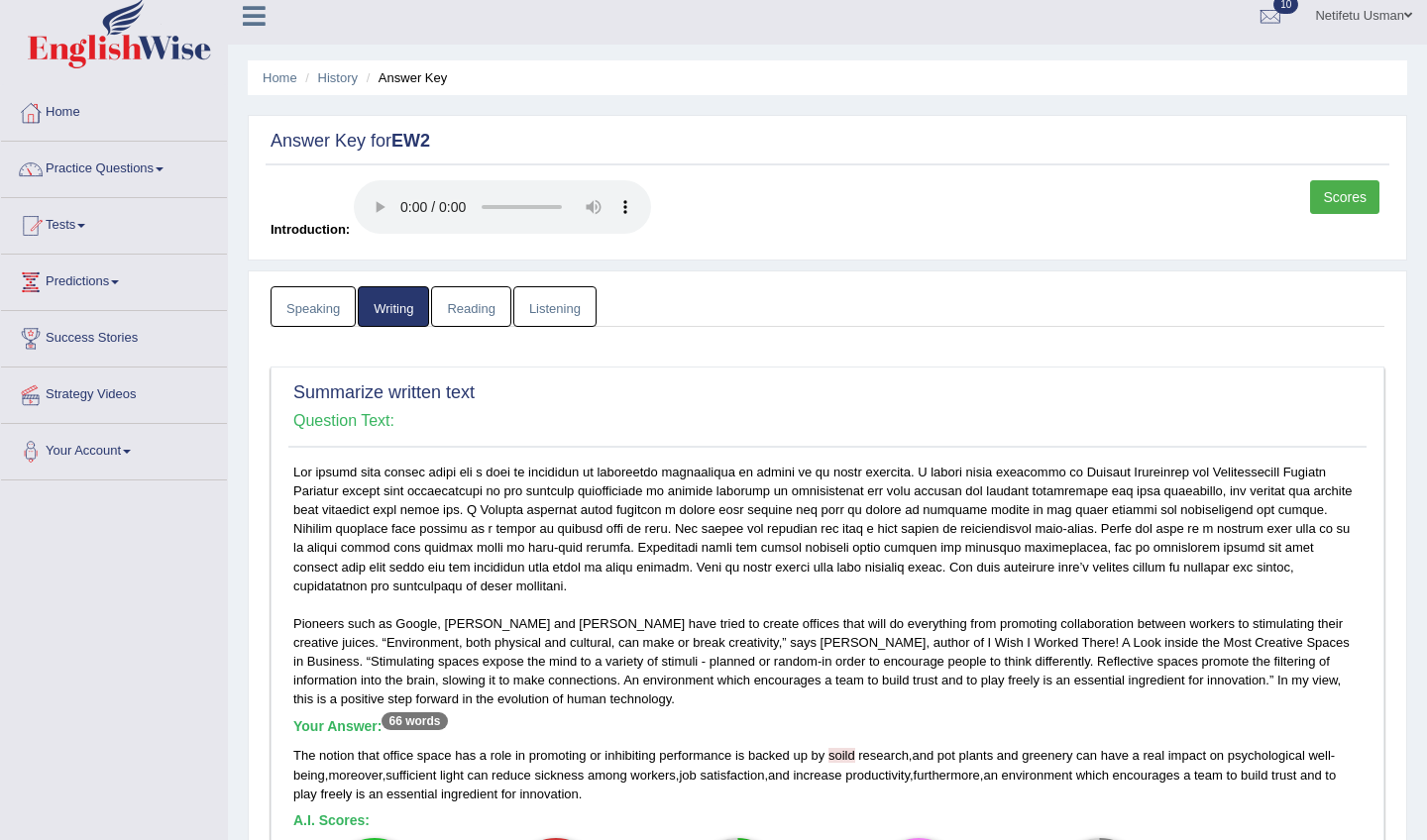 click on "Reading" at bounding box center [471, 306] 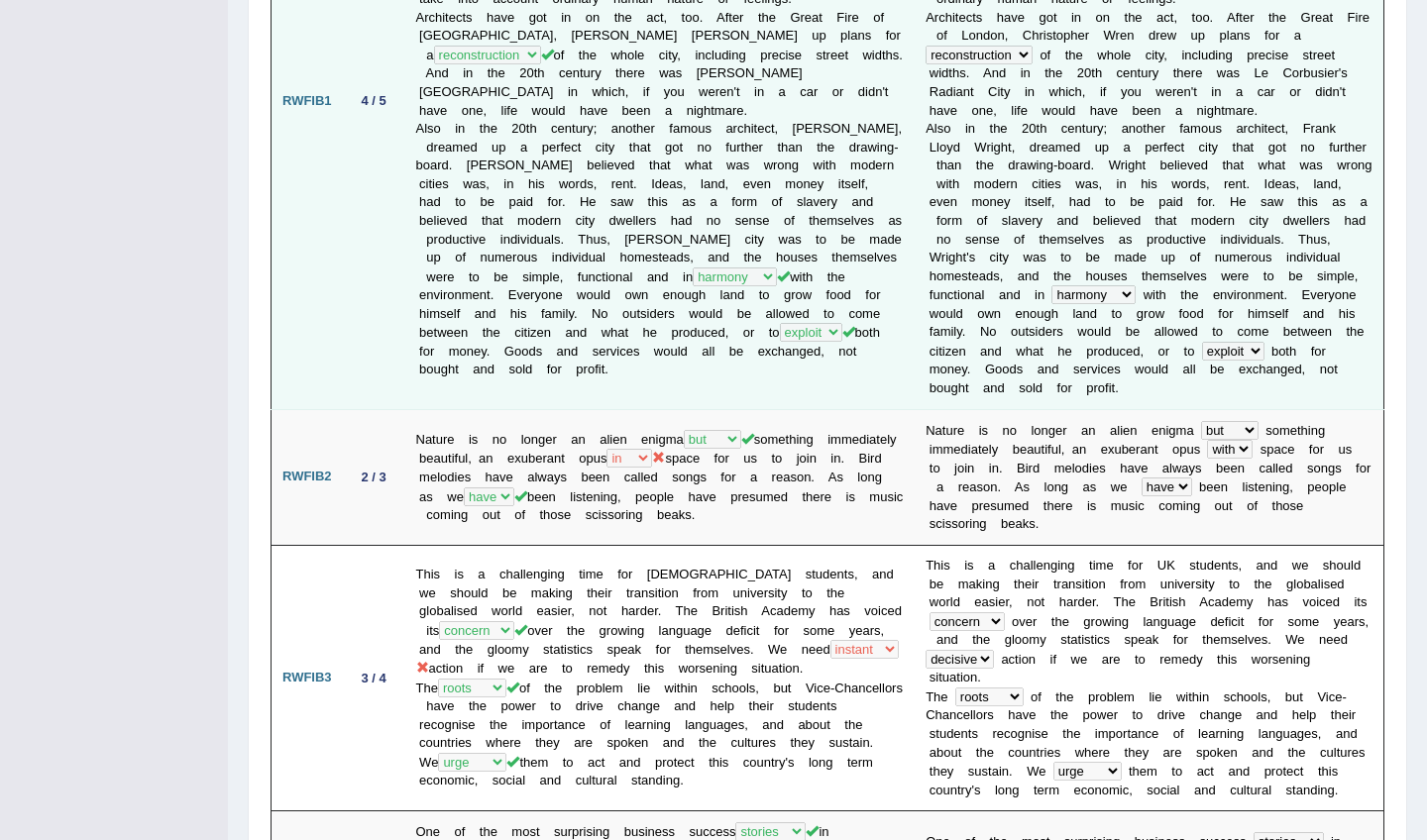 scroll, scrollTop: 0, scrollLeft: 0, axis: both 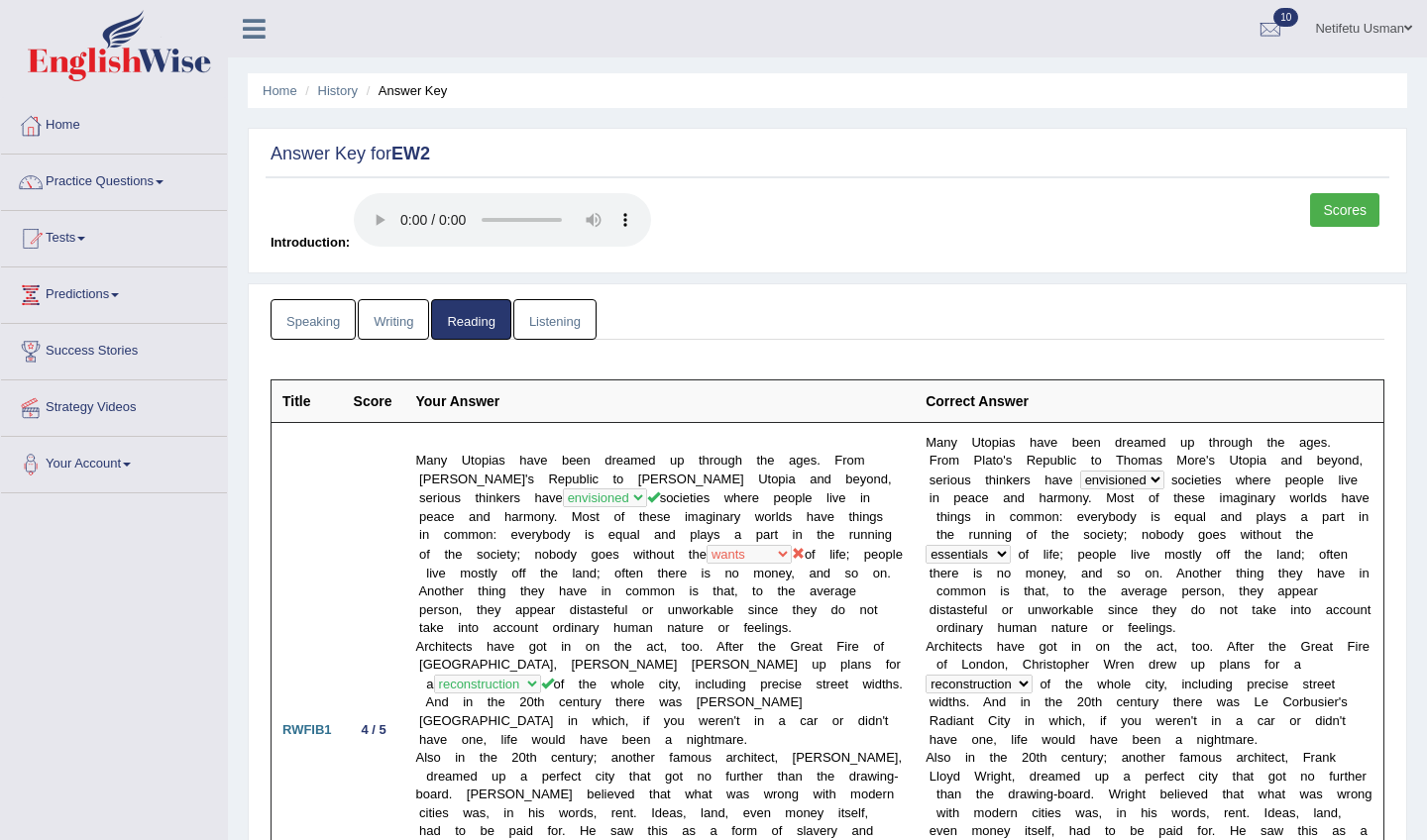click on "Listening" at bounding box center [555, 319] 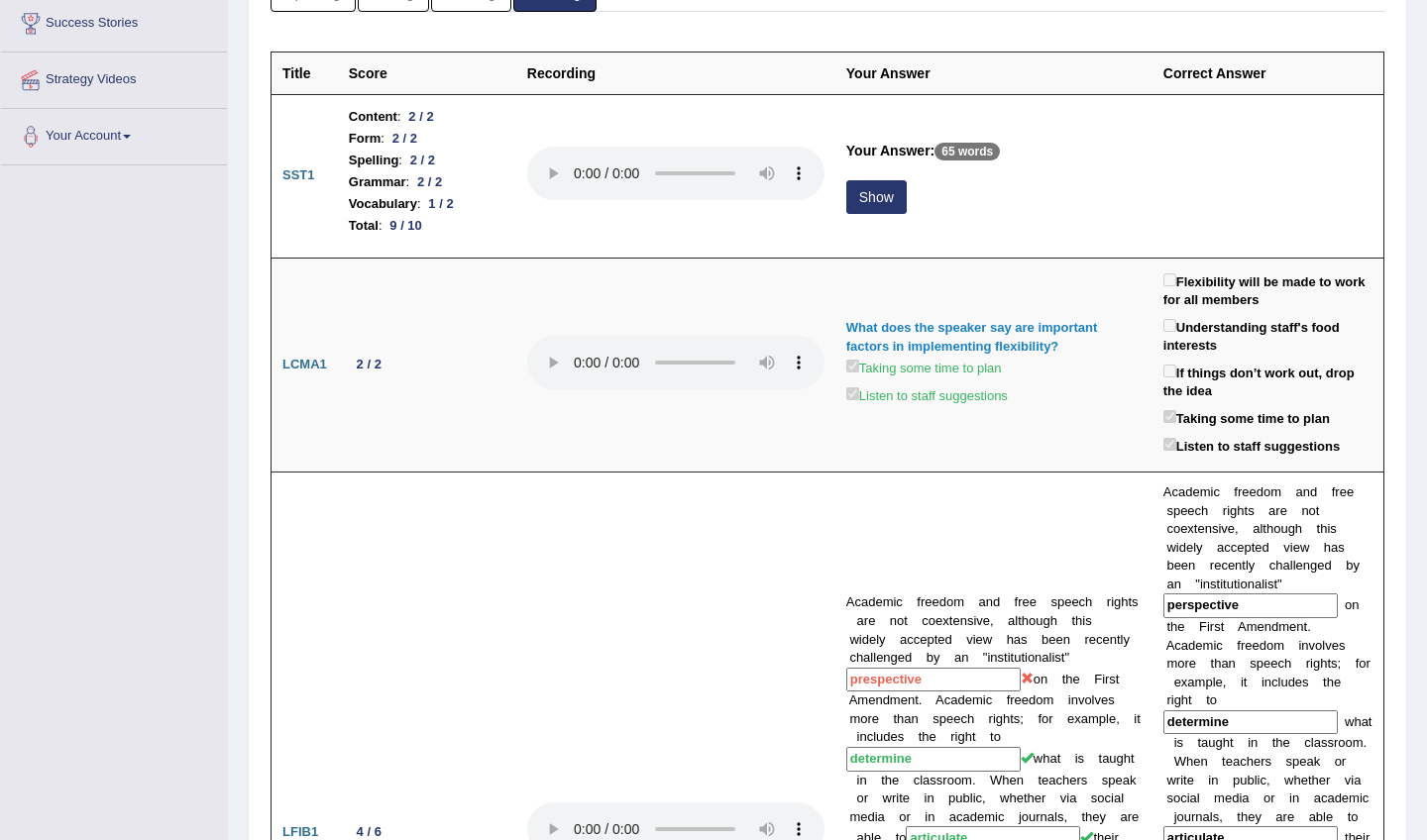 scroll, scrollTop: 335, scrollLeft: 0, axis: vertical 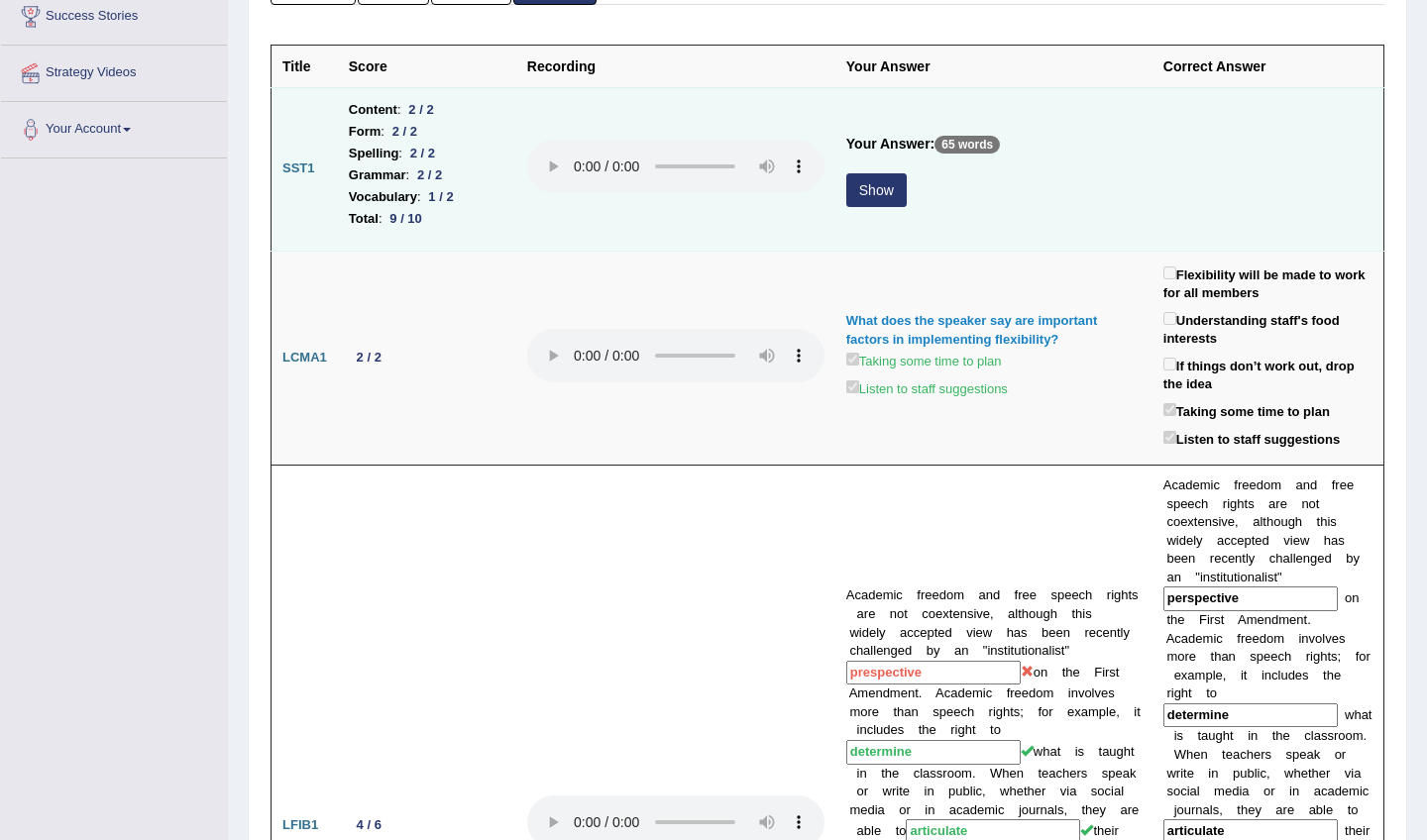 click on "Show" at bounding box center [876, 190] 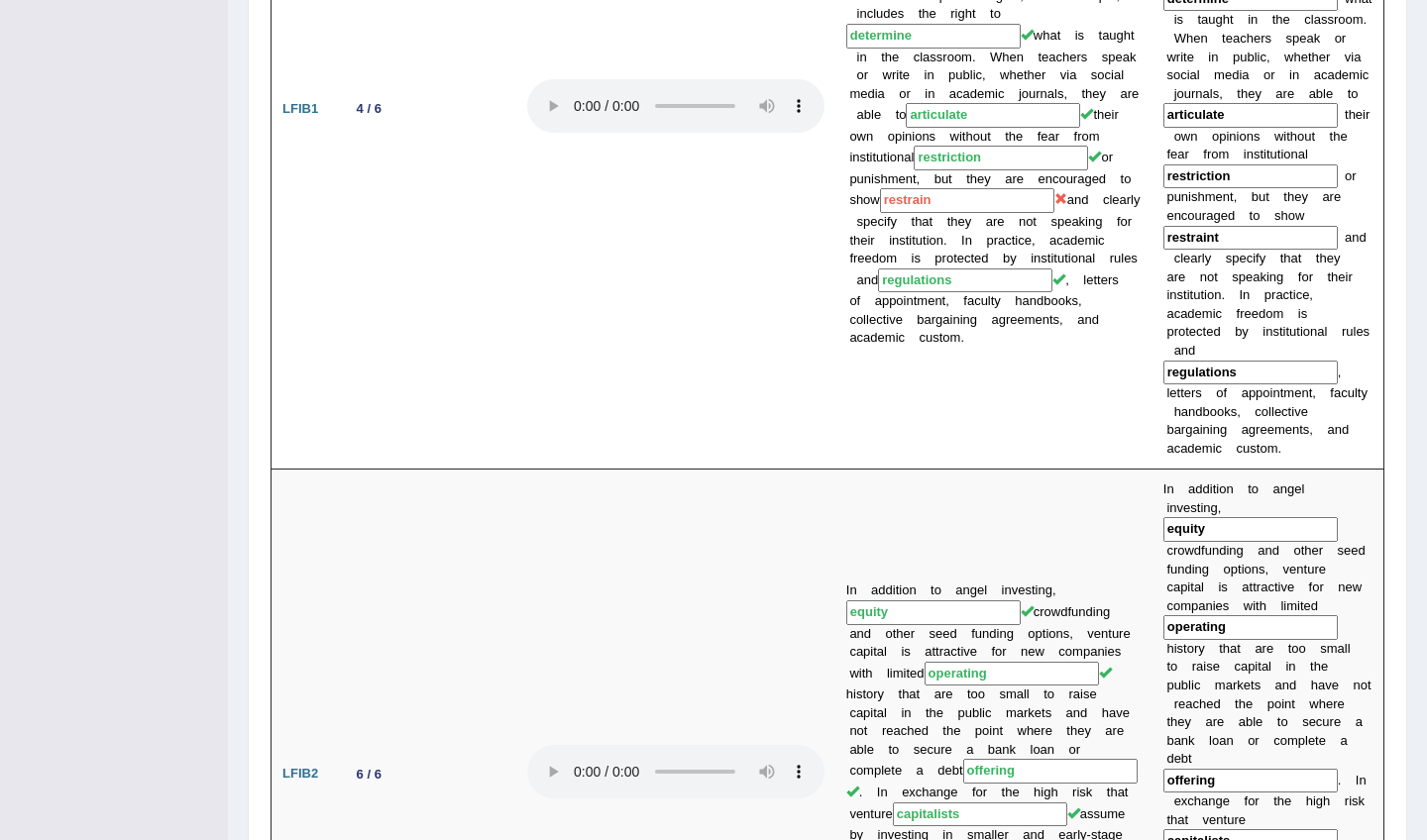 scroll, scrollTop: 0, scrollLeft: 0, axis: both 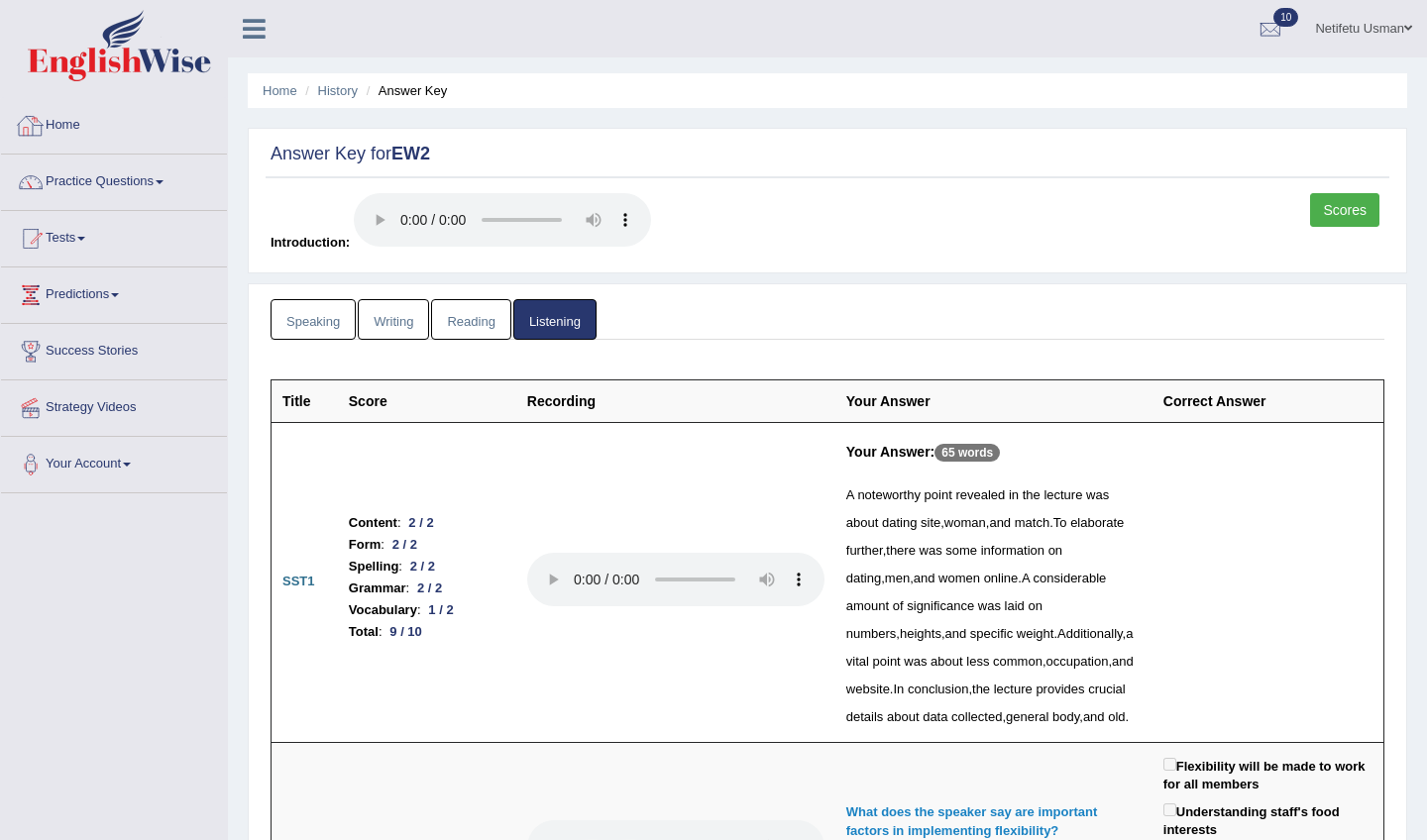 click on "Home" at bounding box center [114, 123] 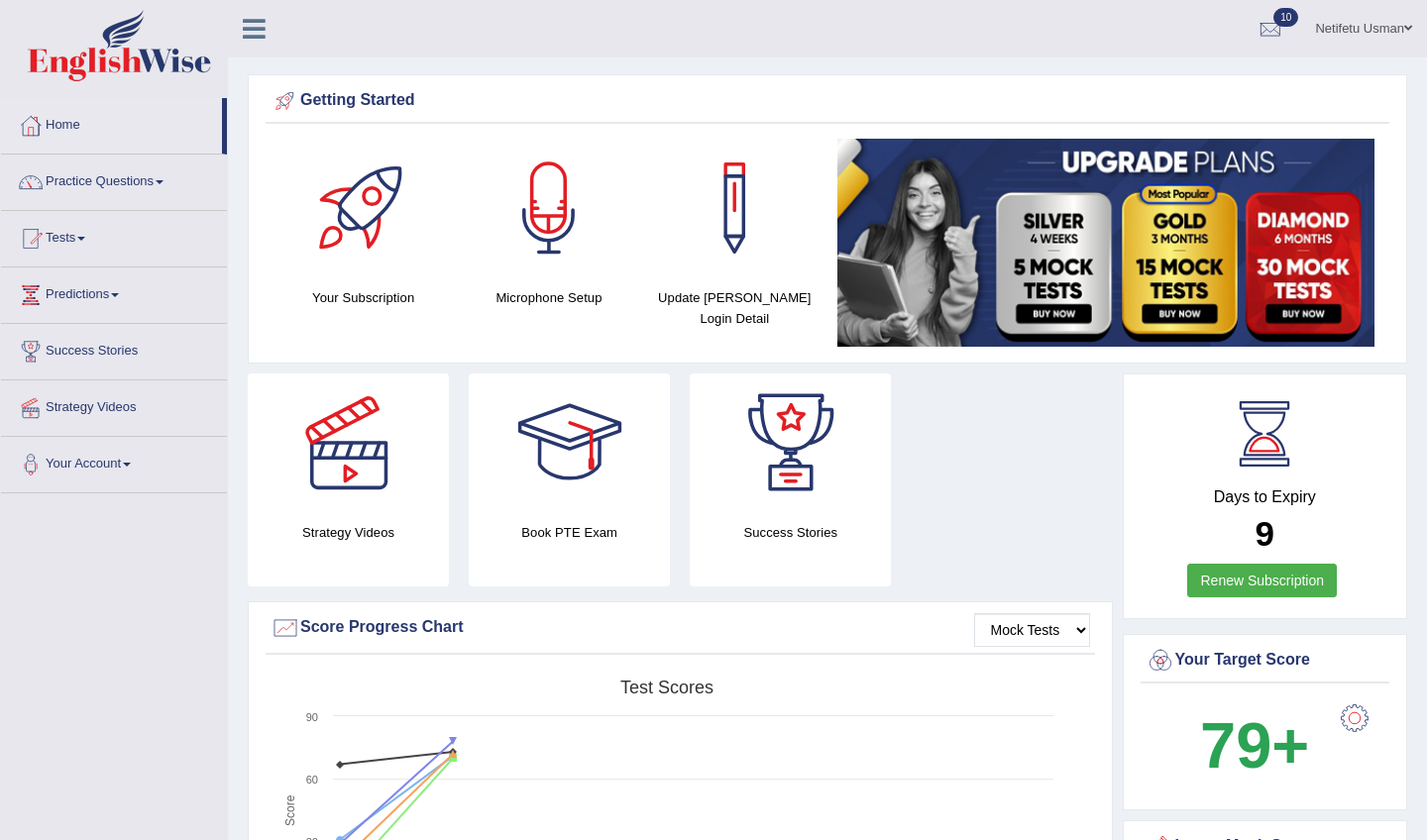 scroll, scrollTop: 0, scrollLeft: 0, axis: both 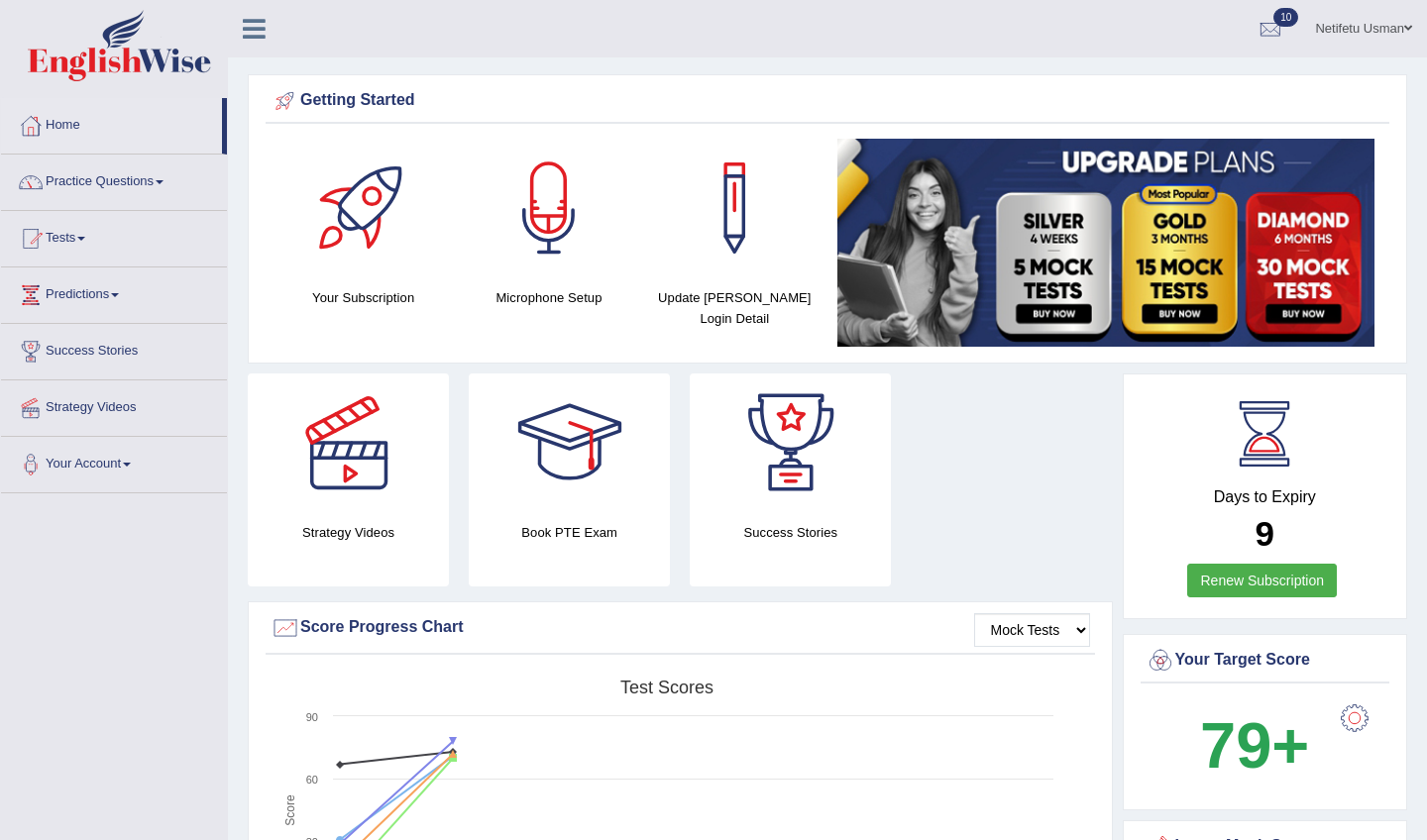 click on "Practice Questions" at bounding box center (114, 179) 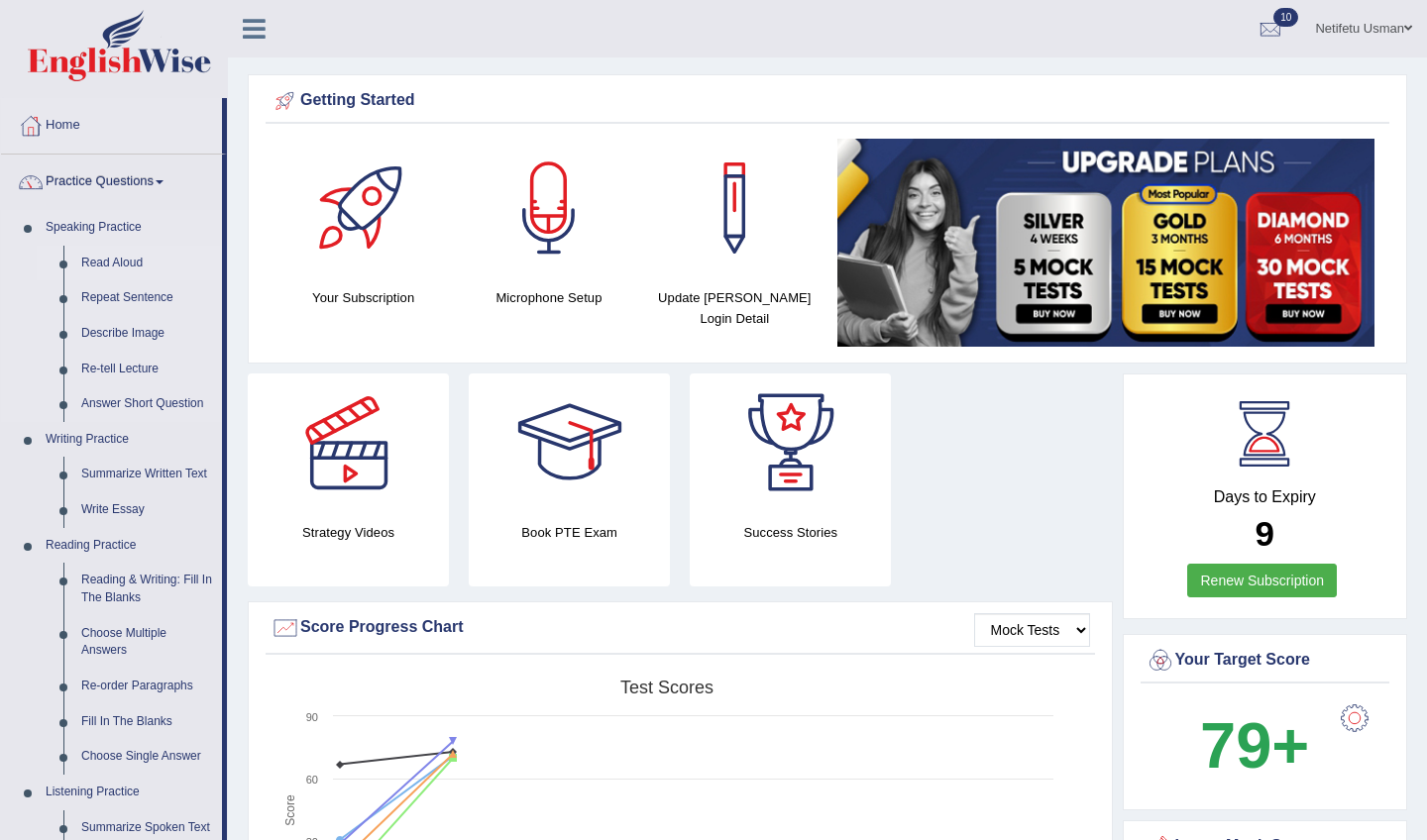 click on "Read Aloud" at bounding box center [147, 263] 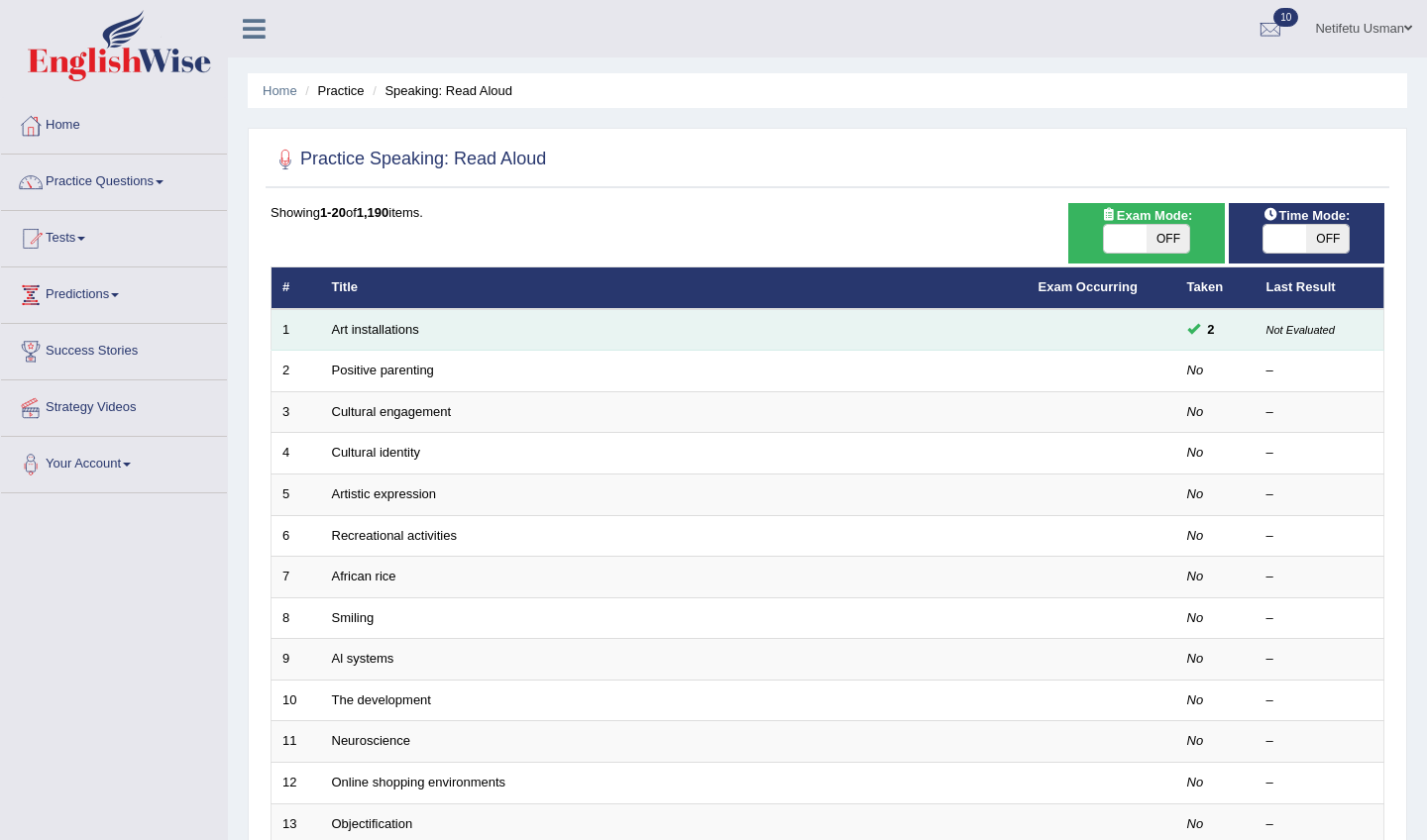 scroll, scrollTop: 0, scrollLeft: 0, axis: both 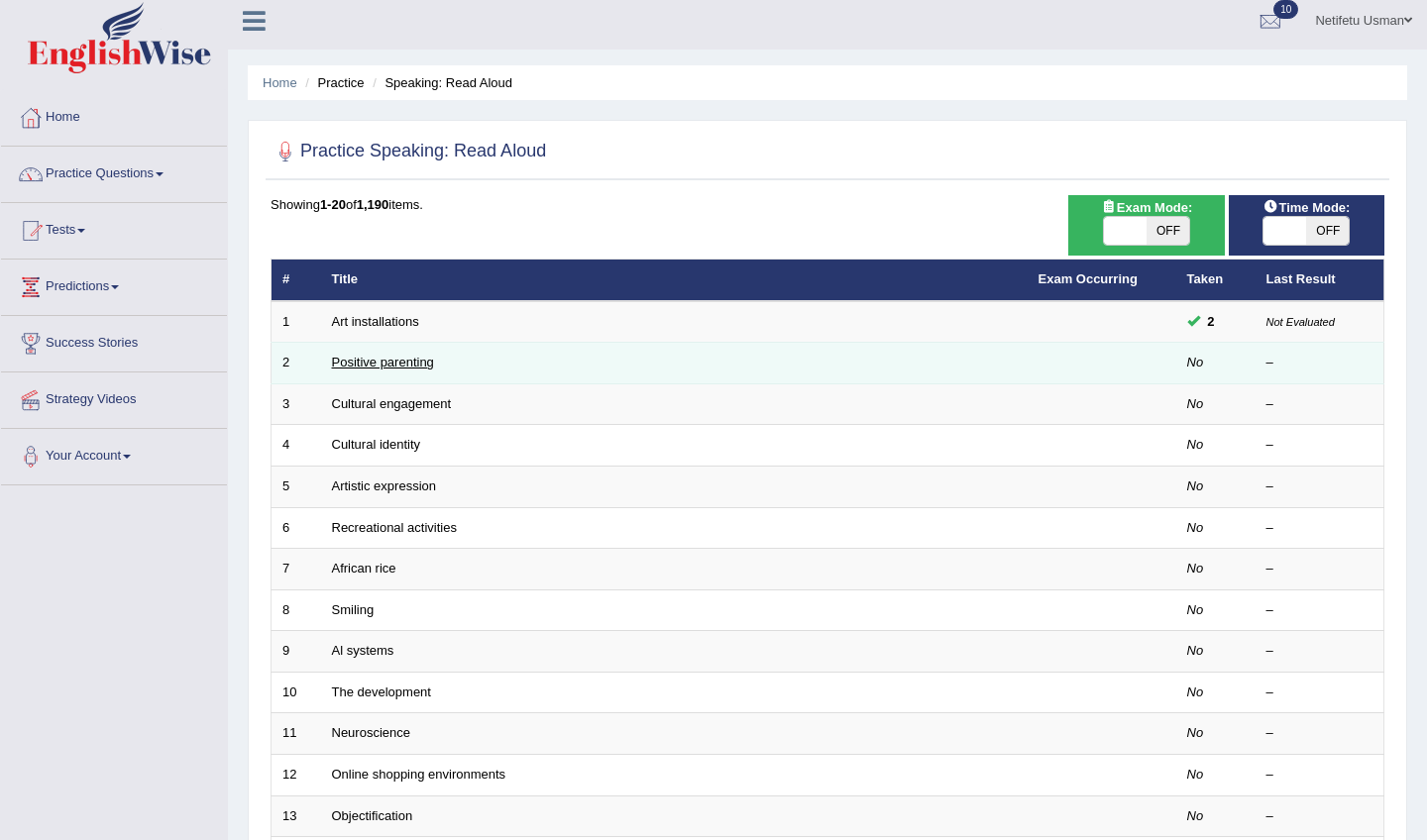 click on "Positive parenting" at bounding box center [383, 362] 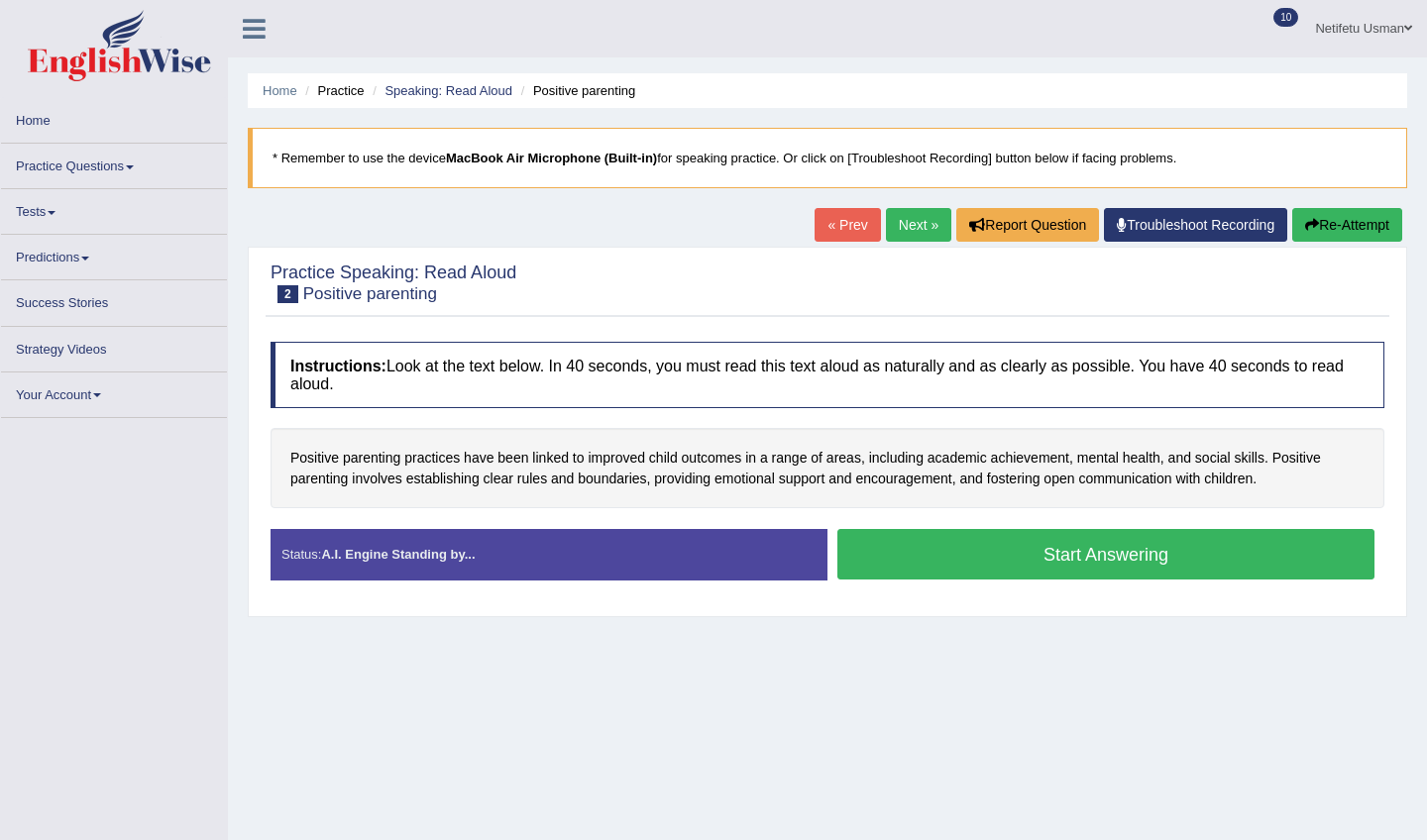 scroll, scrollTop: 0, scrollLeft: 0, axis: both 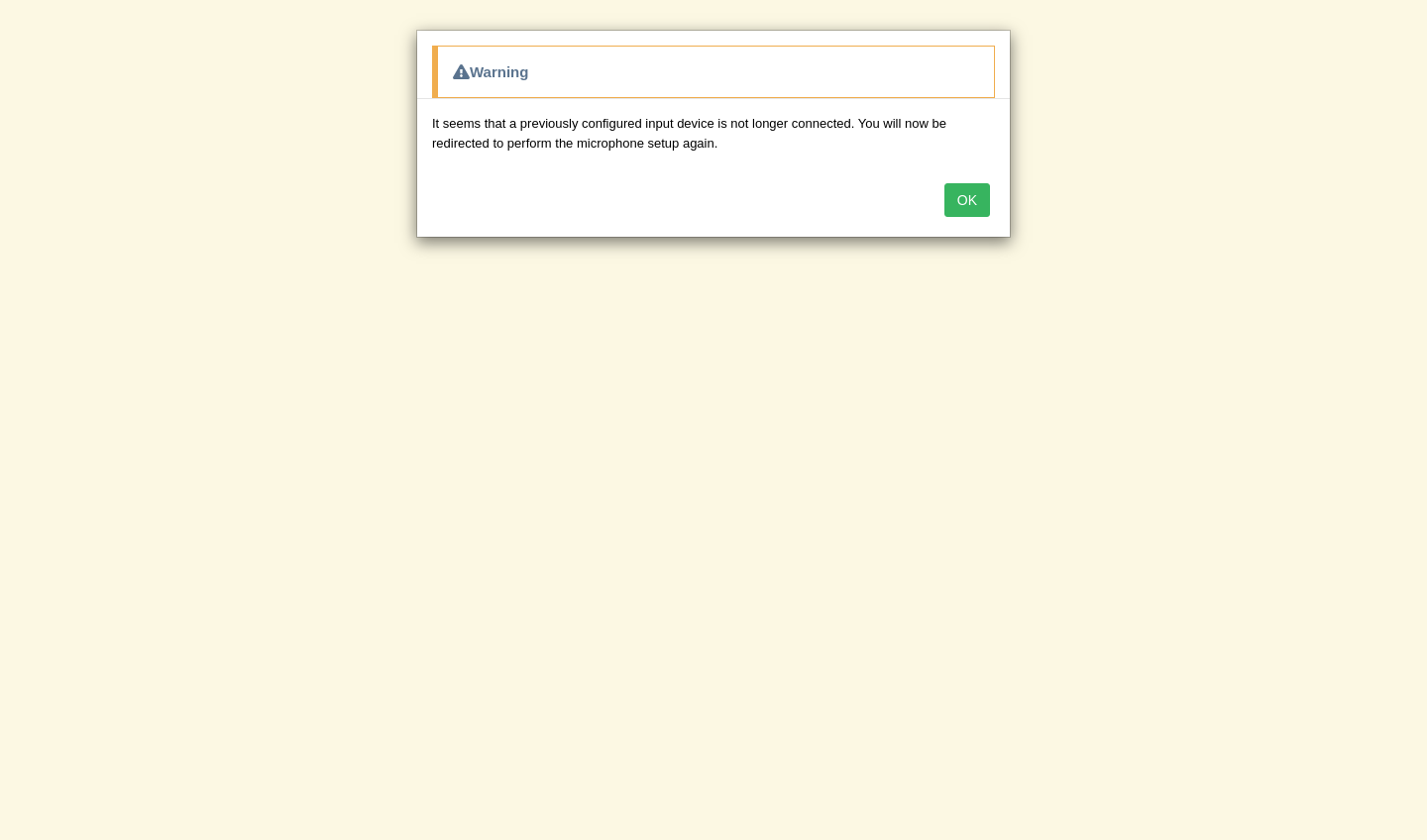 click on "OK" at bounding box center (967, 200) 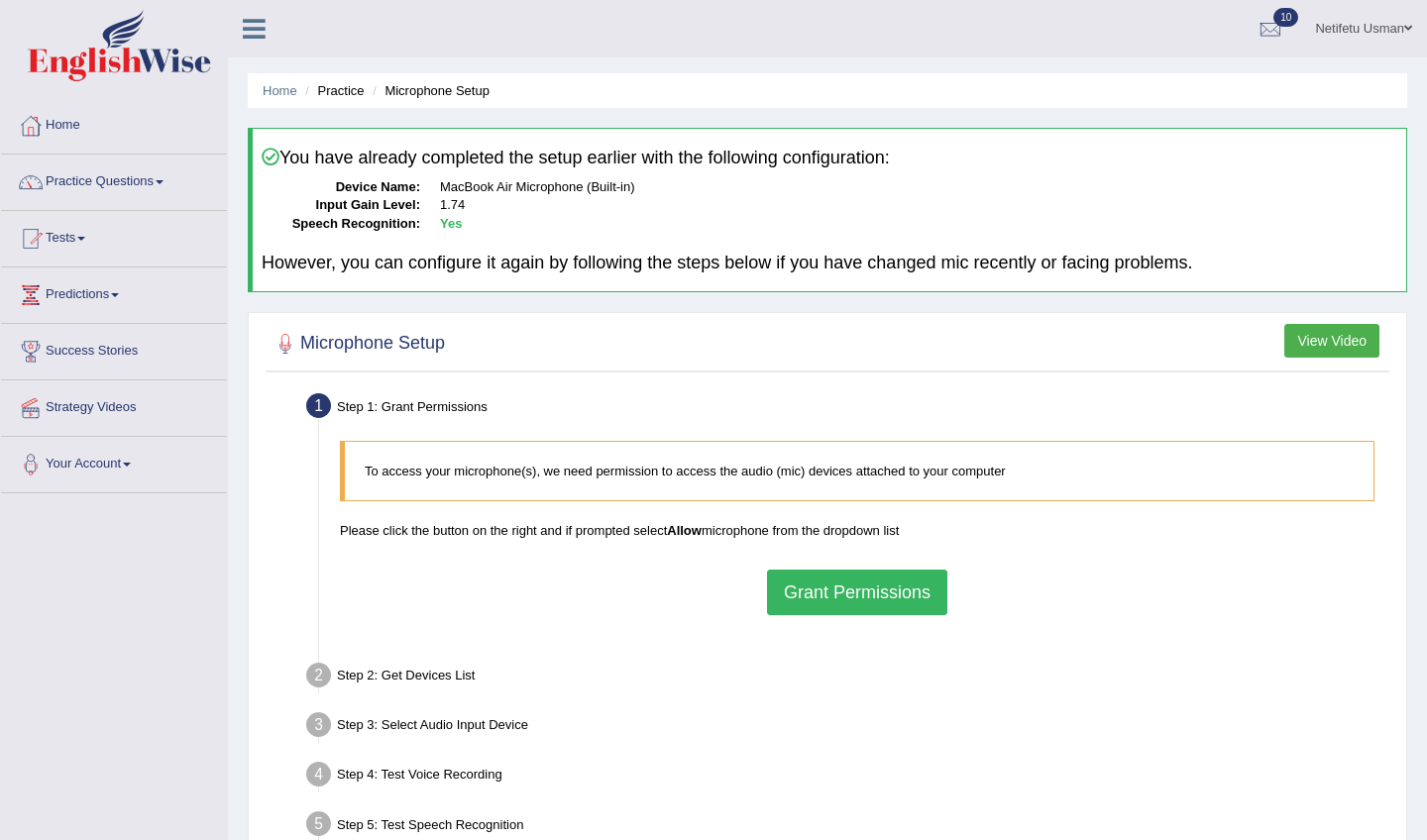 scroll, scrollTop: 0, scrollLeft: 0, axis: both 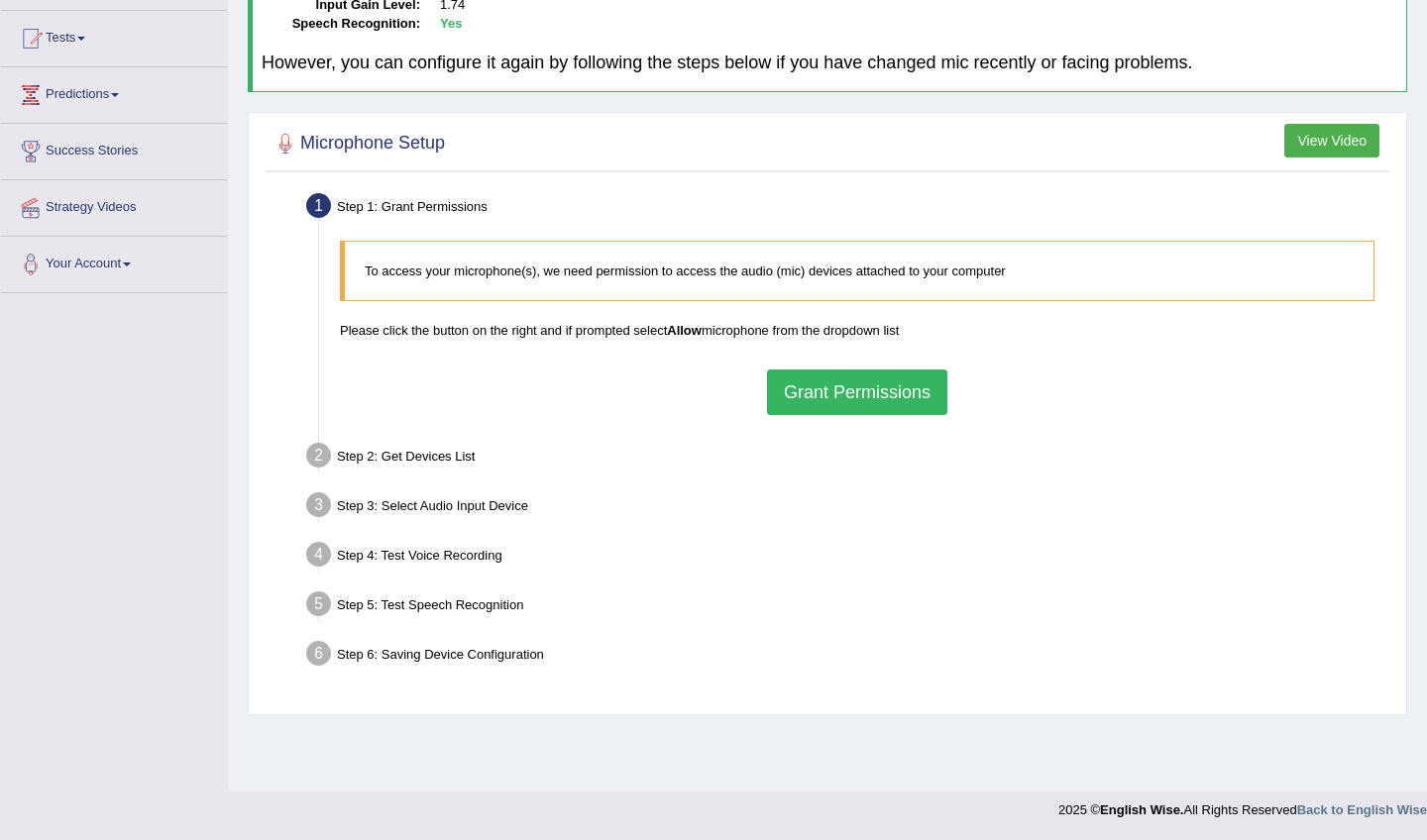 click on "Grant Permissions" at bounding box center (857, 392) 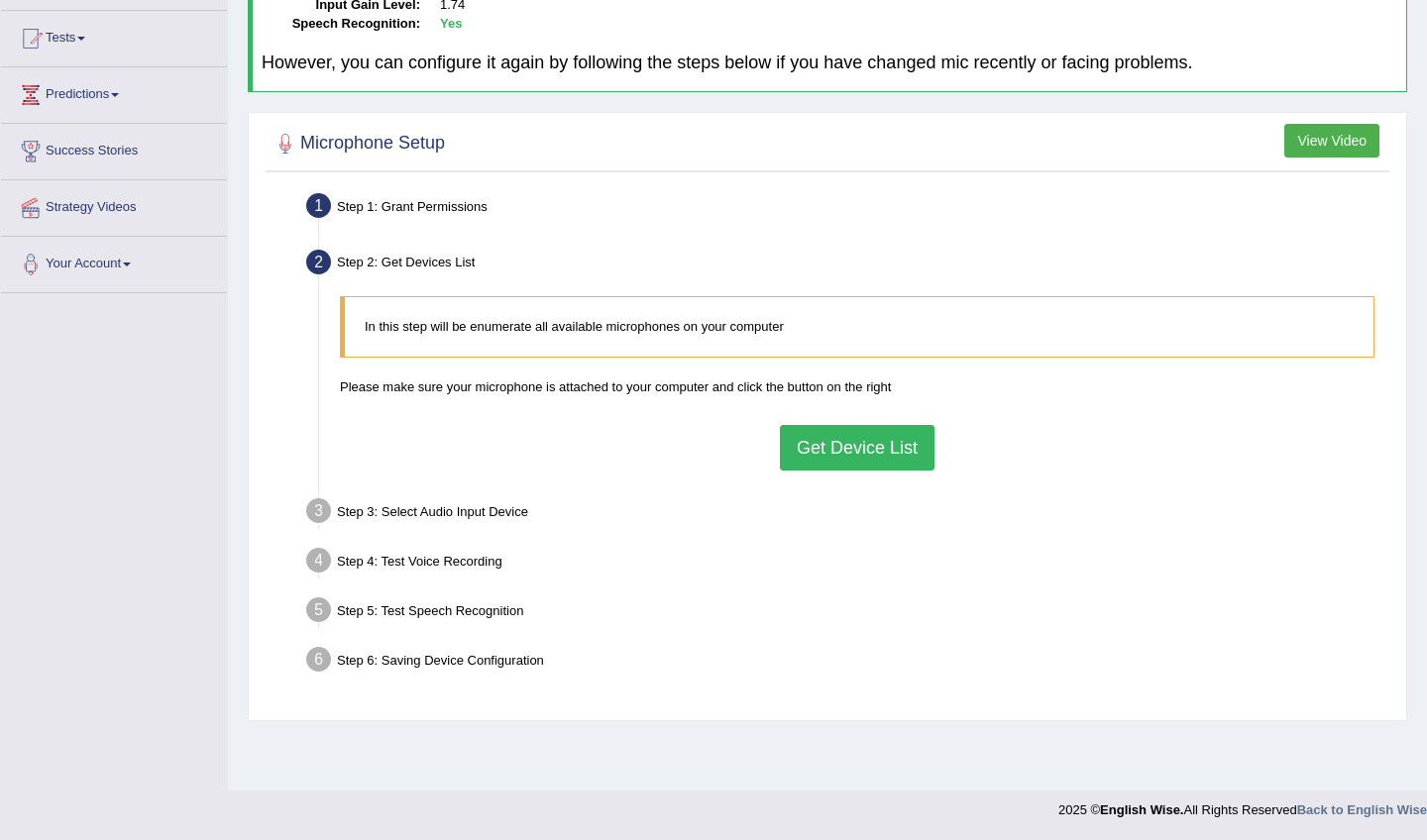 click on "Get Device List" at bounding box center (857, 448) 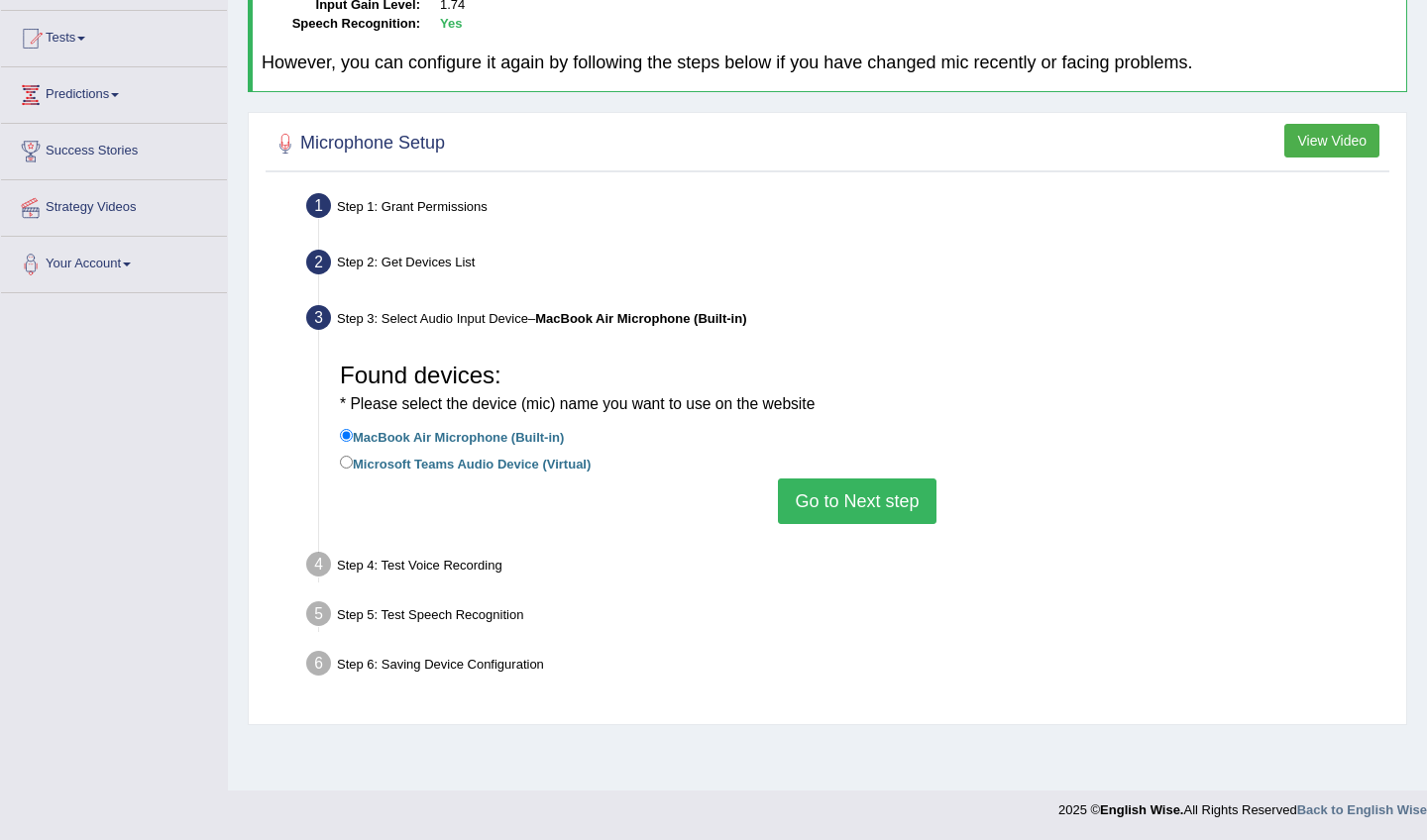 click on "Go to Next step" at bounding box center (856, 501) 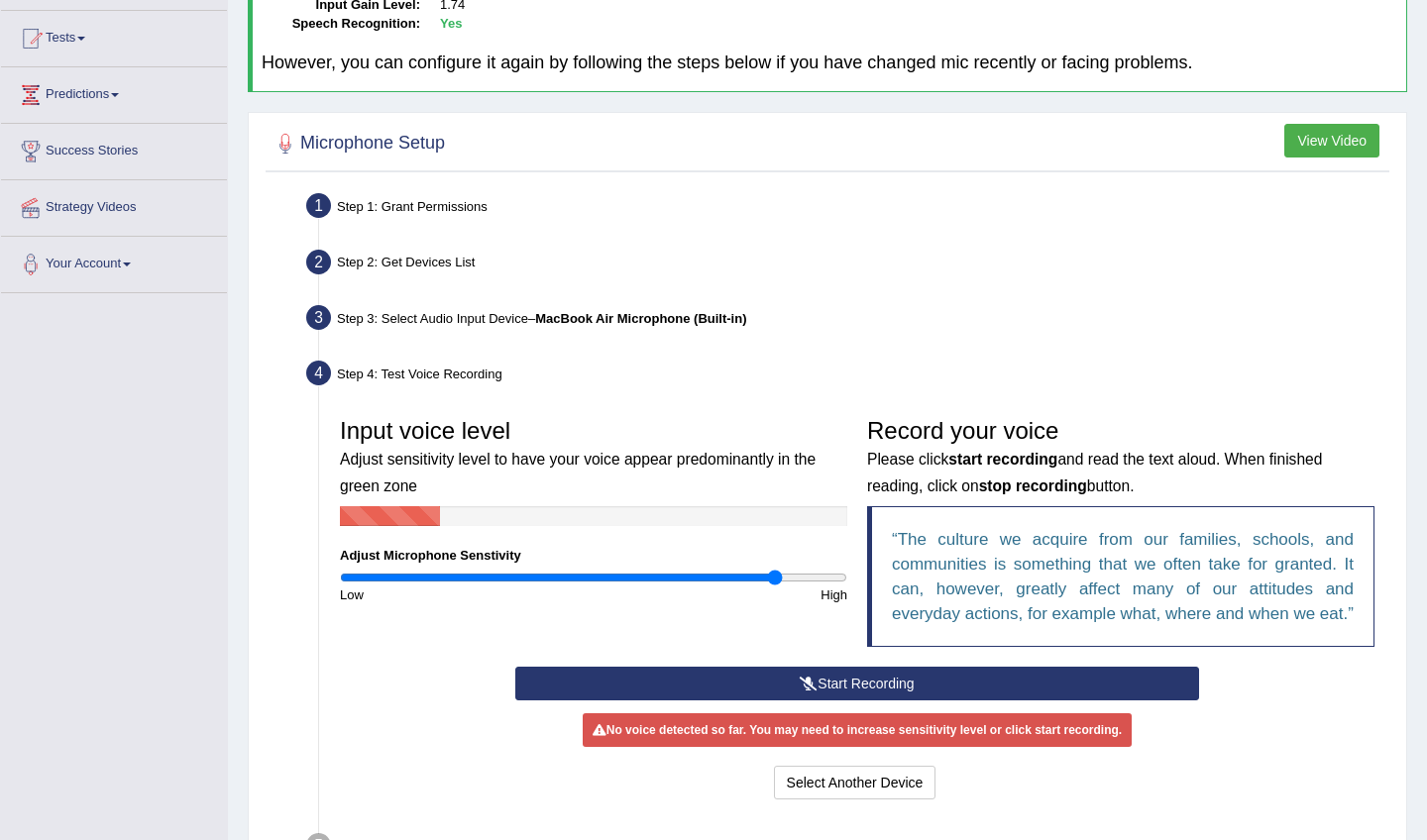 click on "Start Recording" at bounding box center [856, 683] 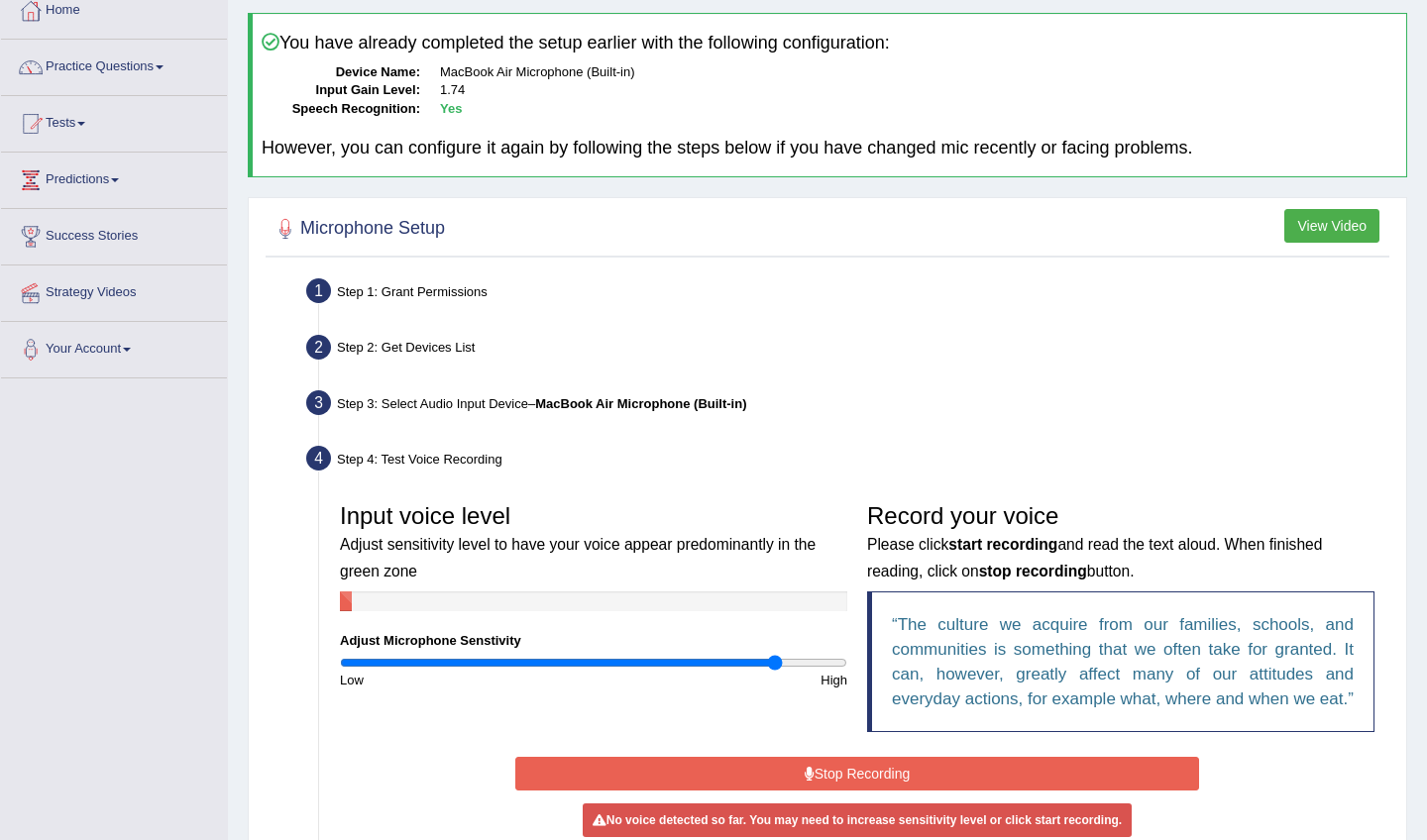 scroll, scrollTop: 121, scrollLeft: 0, axis: vertical 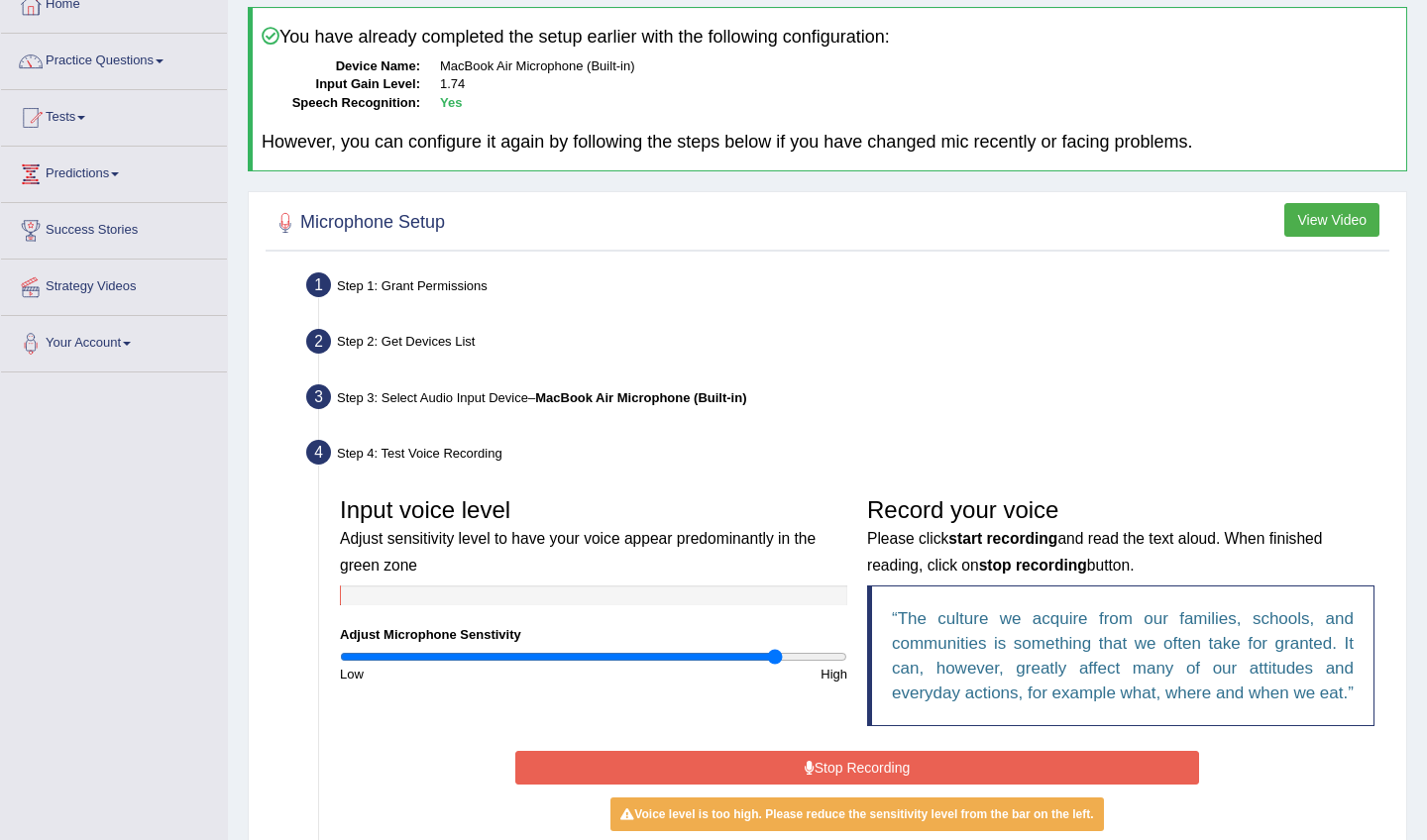 drag, startPoint x: 444, startPoint y: 589, endPoint x: 604, endPoint y: 604, distance: 160.70159 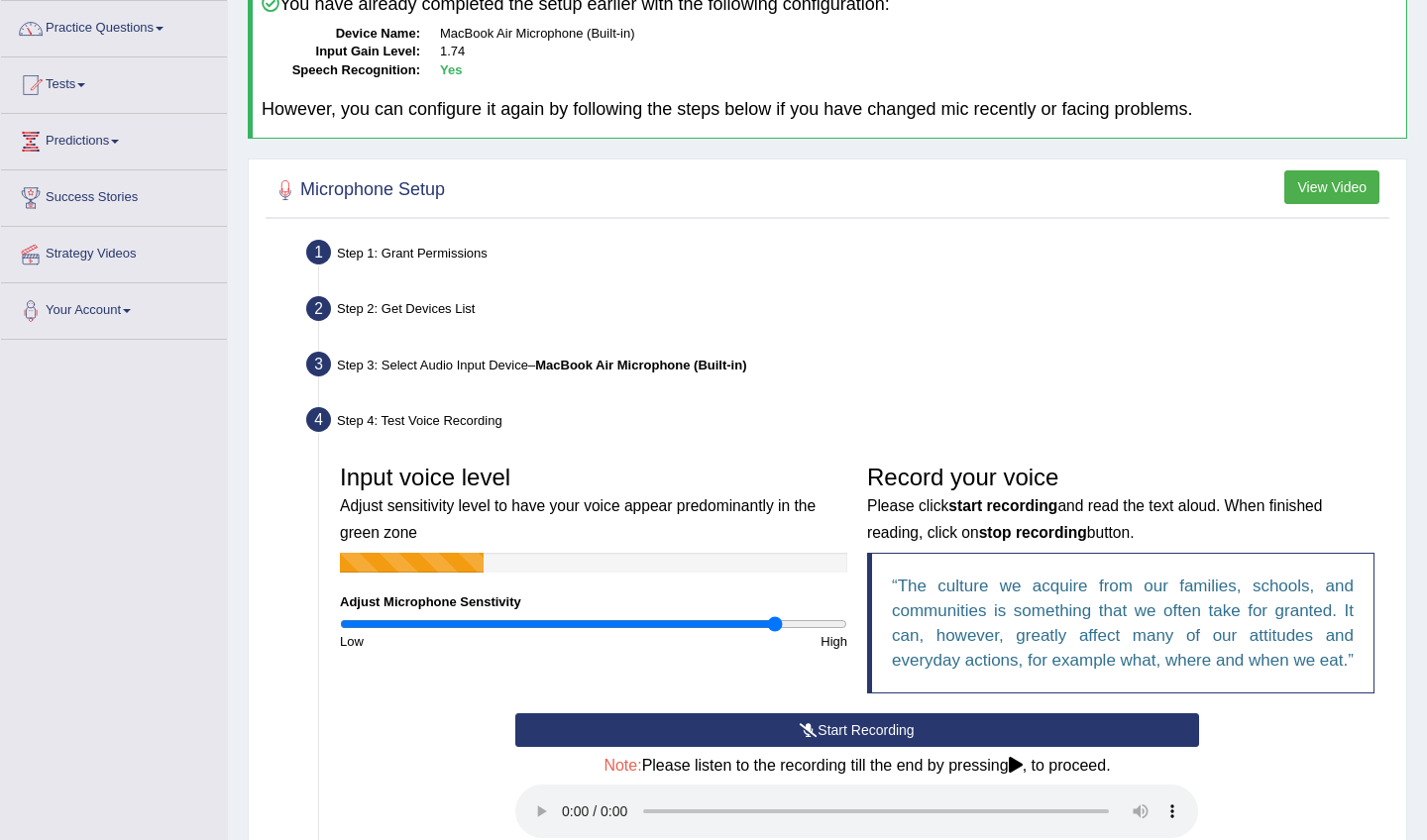 scroll, scrollTop: 148, scrollLeft: 0, axis: vertical 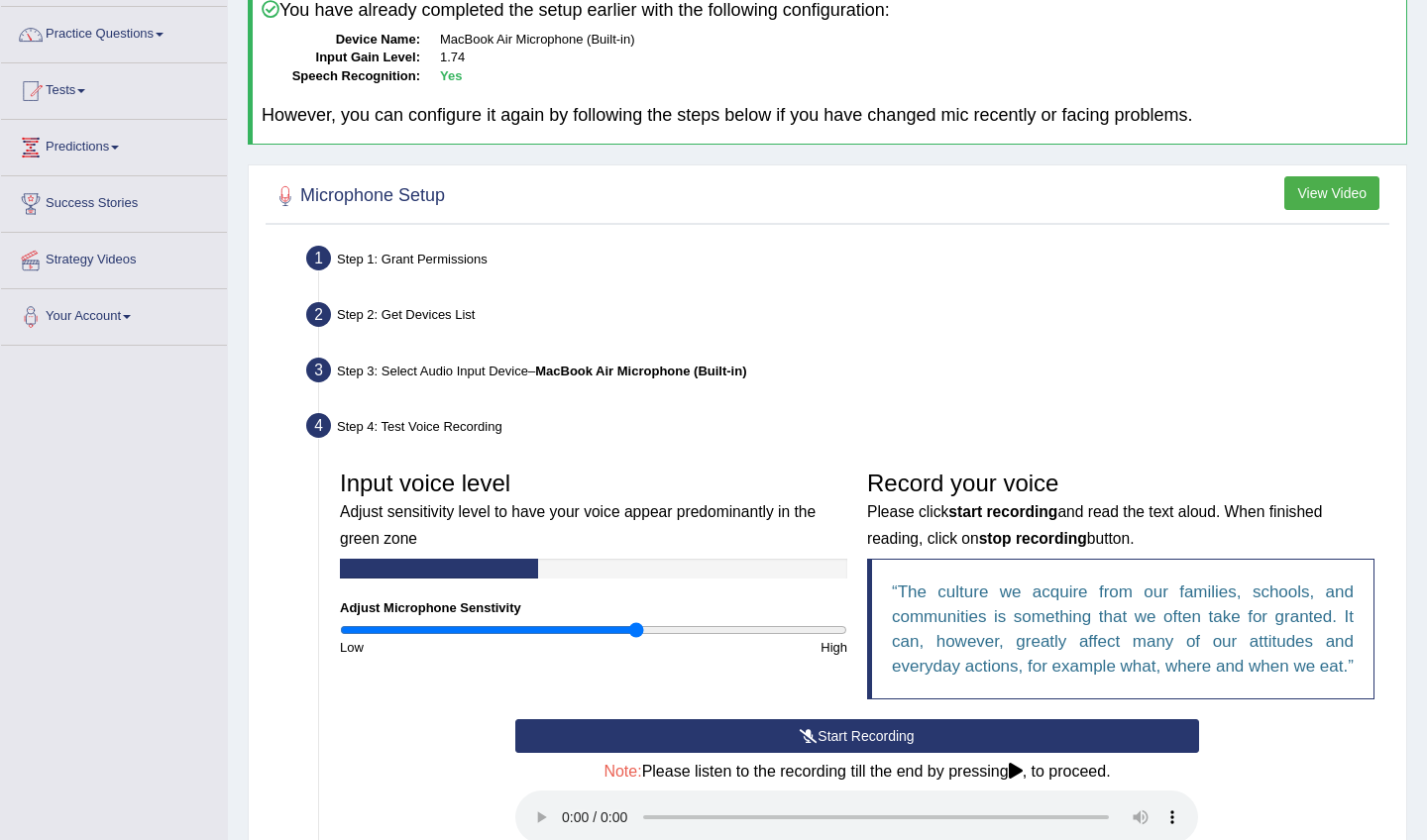 drag, startPoint x: 775, startPoint y: 628, endPoint x: 636, endPoint y: 641, distance: 139.60659 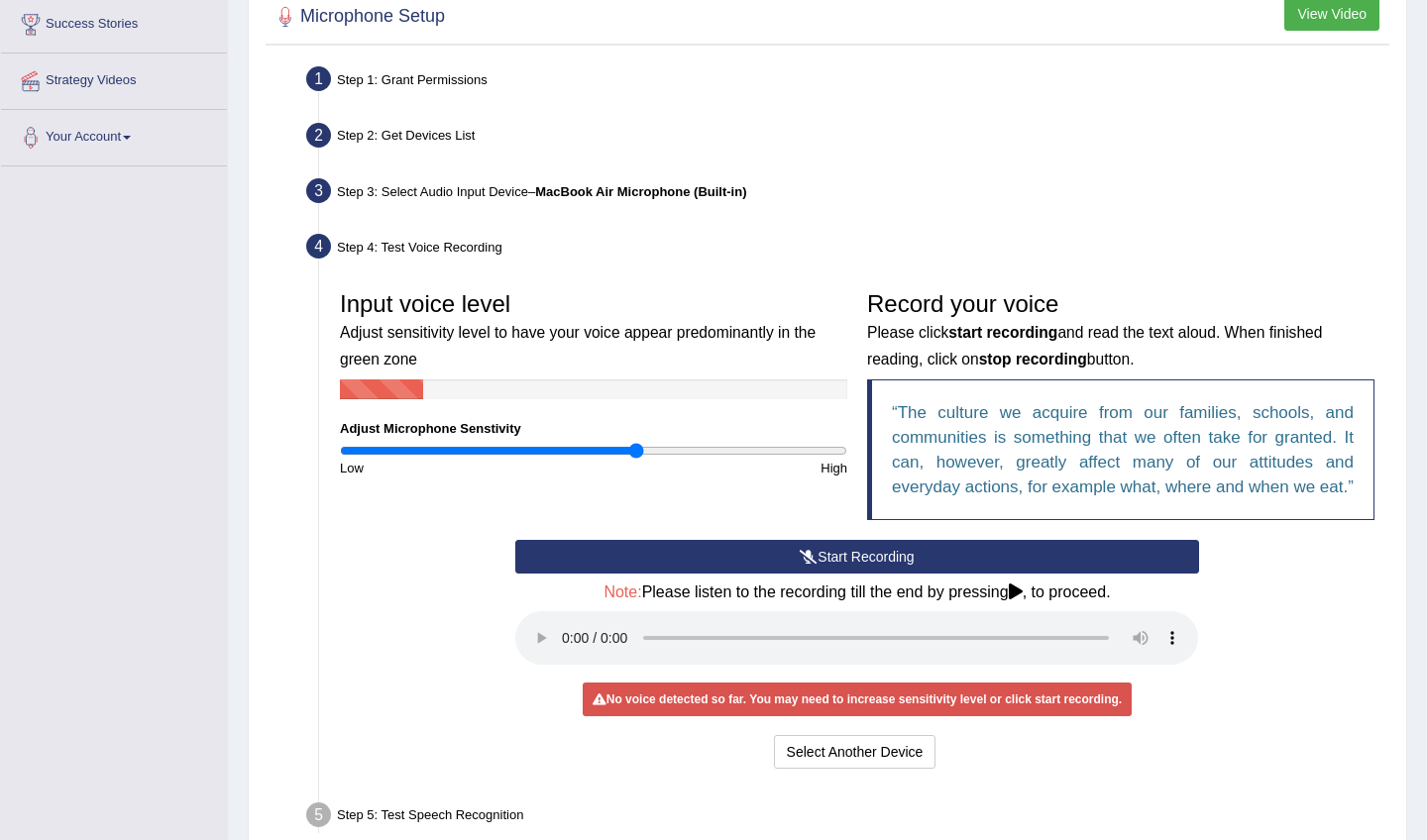 scroll, scrollTop: 328, scrollLeft: 0, axis: vertical 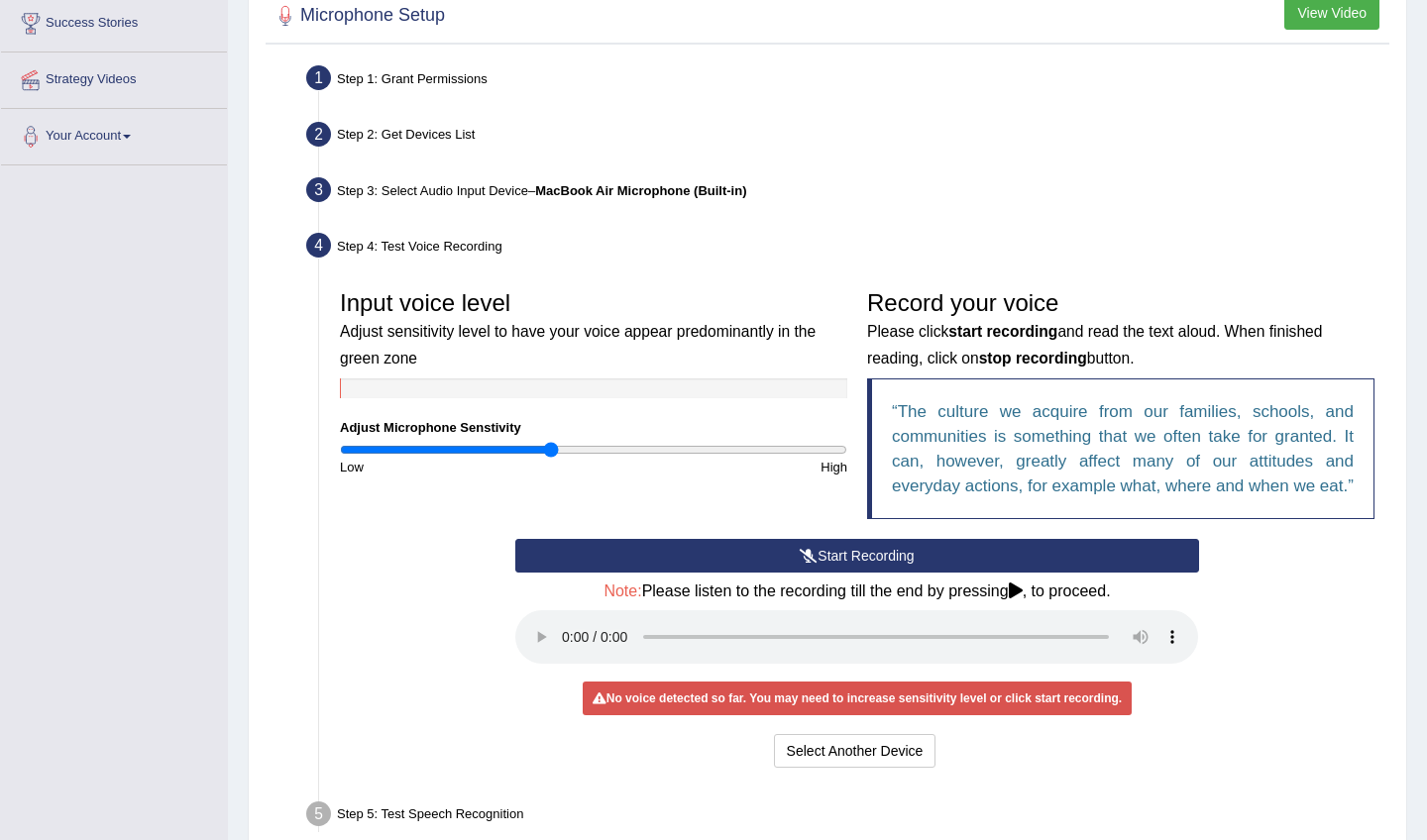 drag, startPoint x: 639, startPoint y: 444, endPoint x: 552, endPoint y: 499, distance: 102.927159 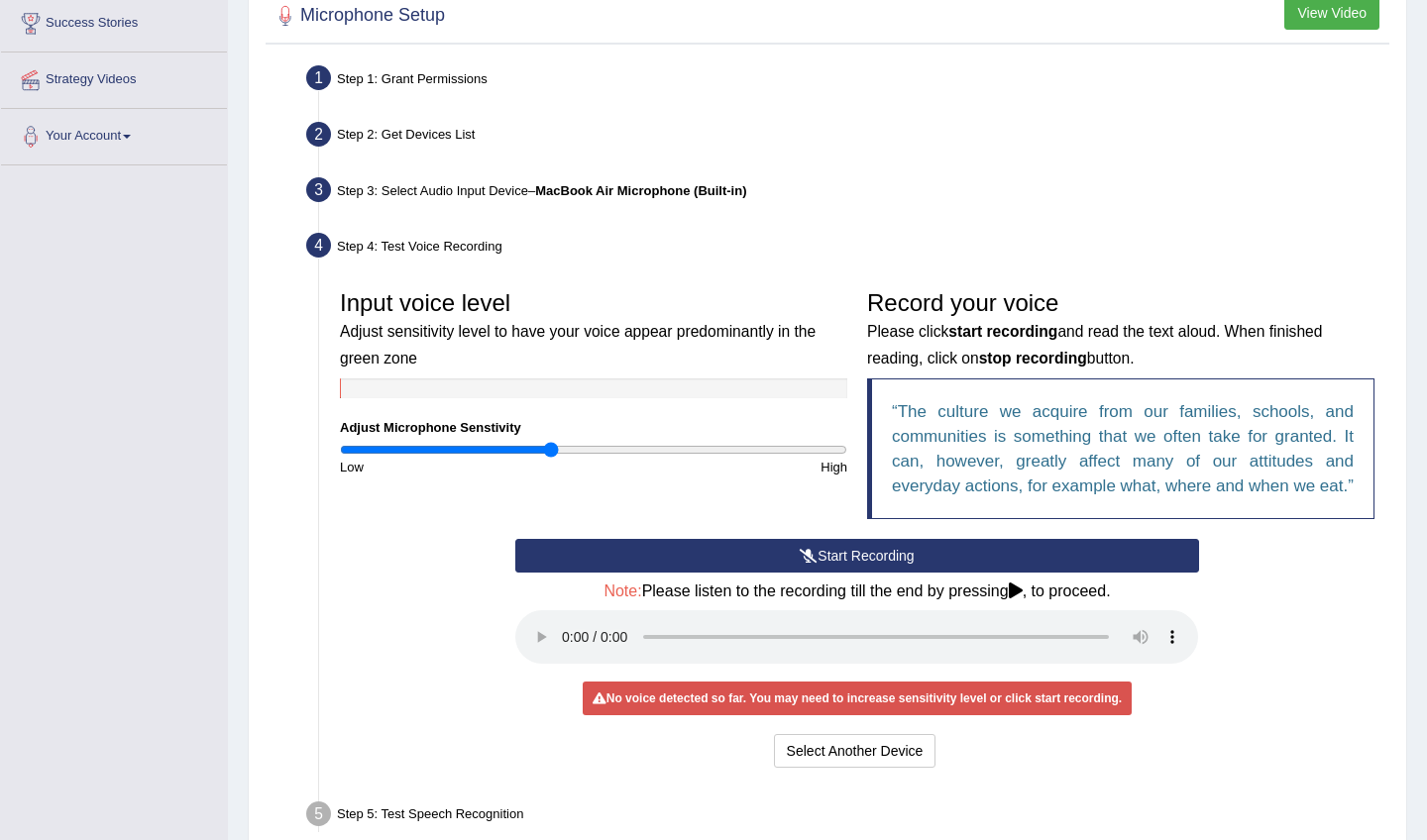click on "Start Recording" at bounding box center [856, 556] 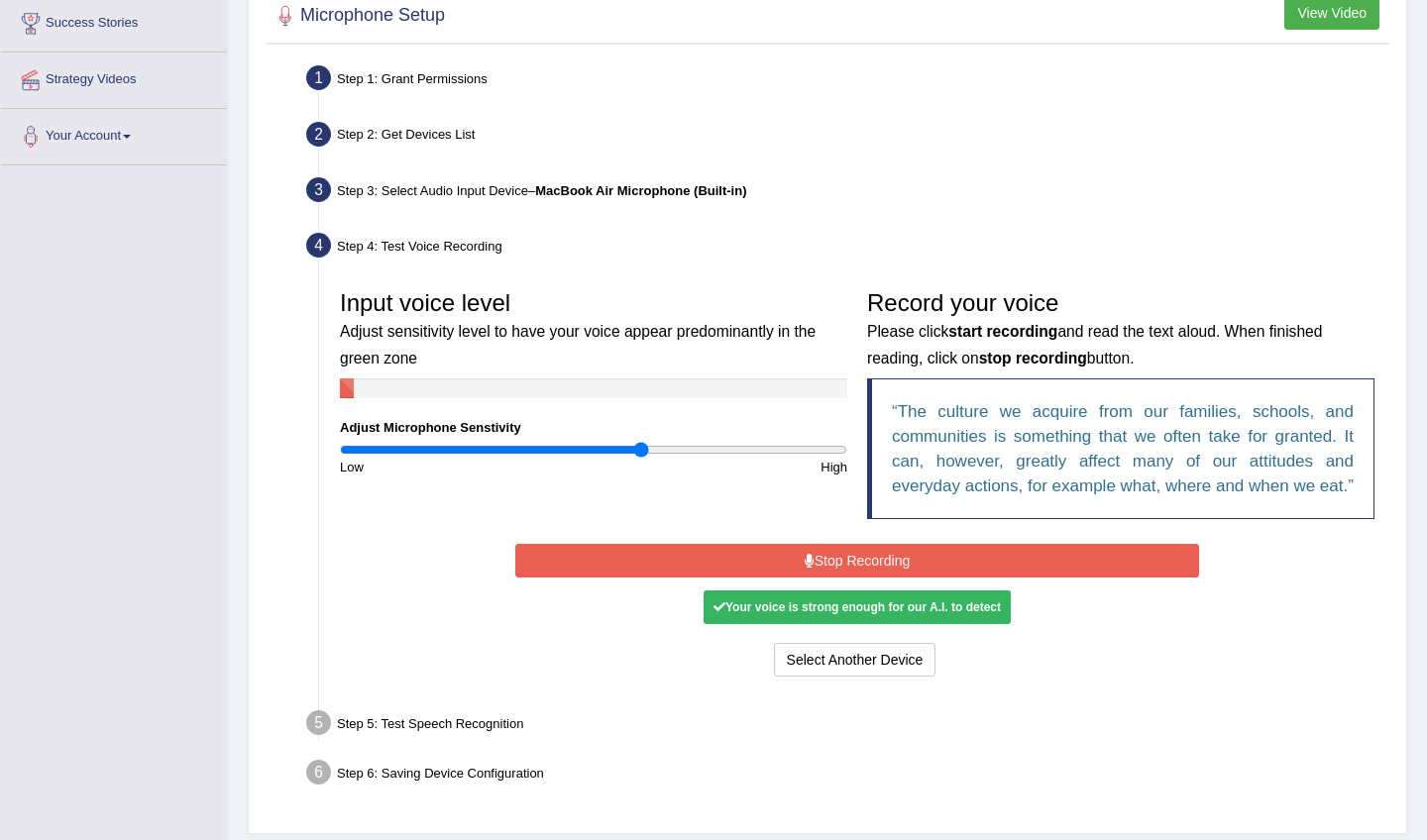 drag, startPoint x: 549, startPoint y: 449, endPoint x: 639, endPoint y: 464, distance: 91.24144 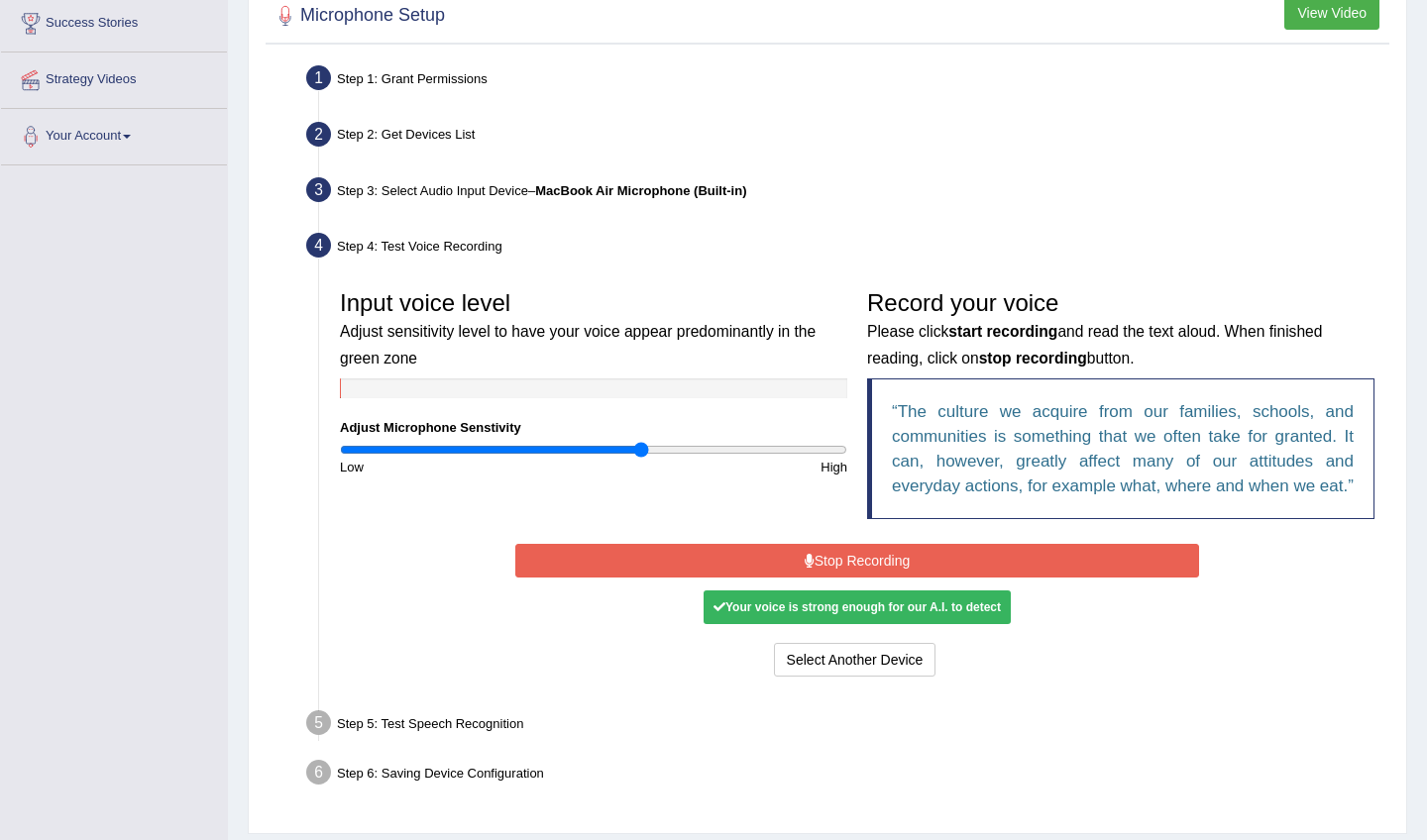 click on "Your voice is strong enough for our A.I. to detect" at bounding box center (857, 607) 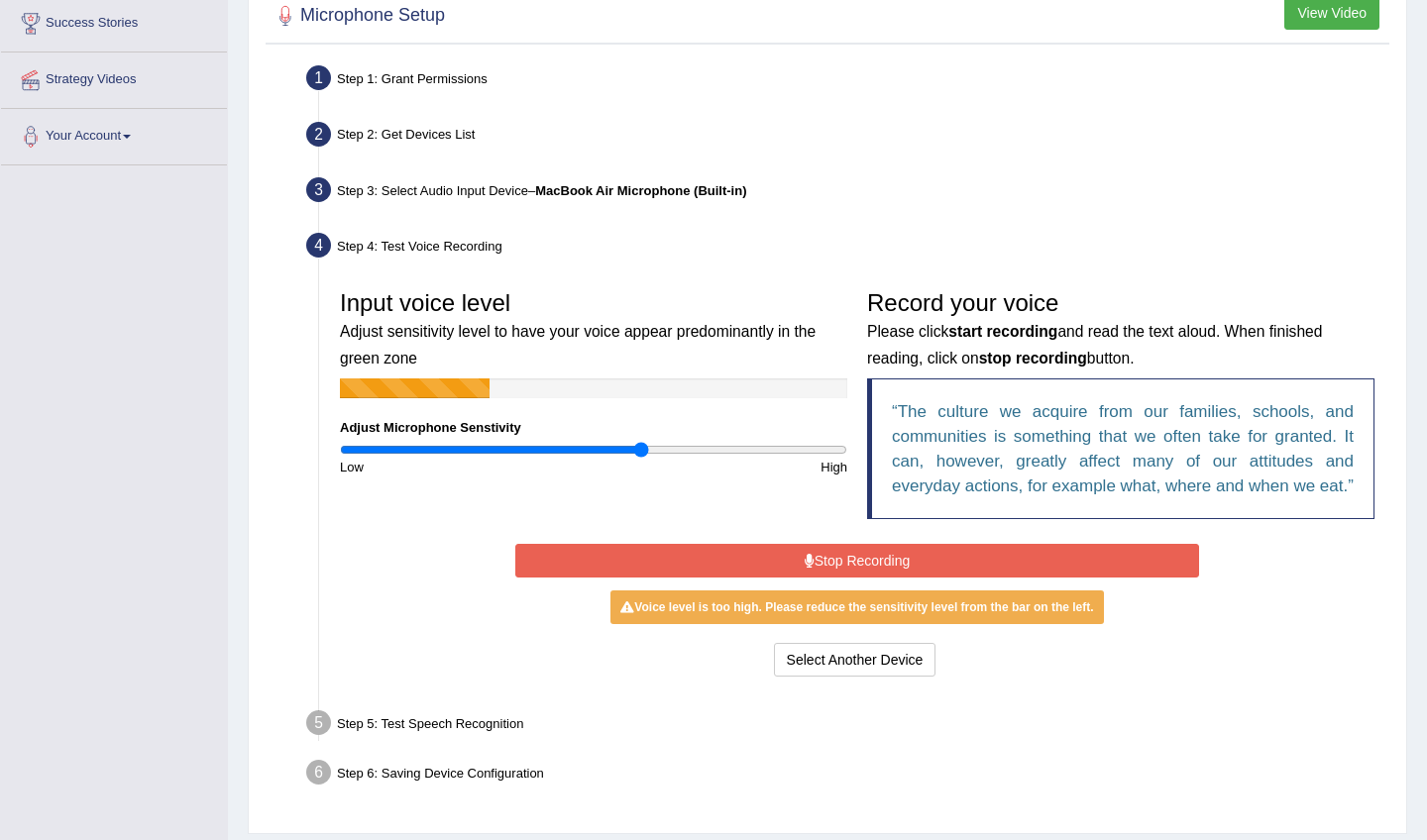 click on "Stop Recording" at bounding box center [856, 561] 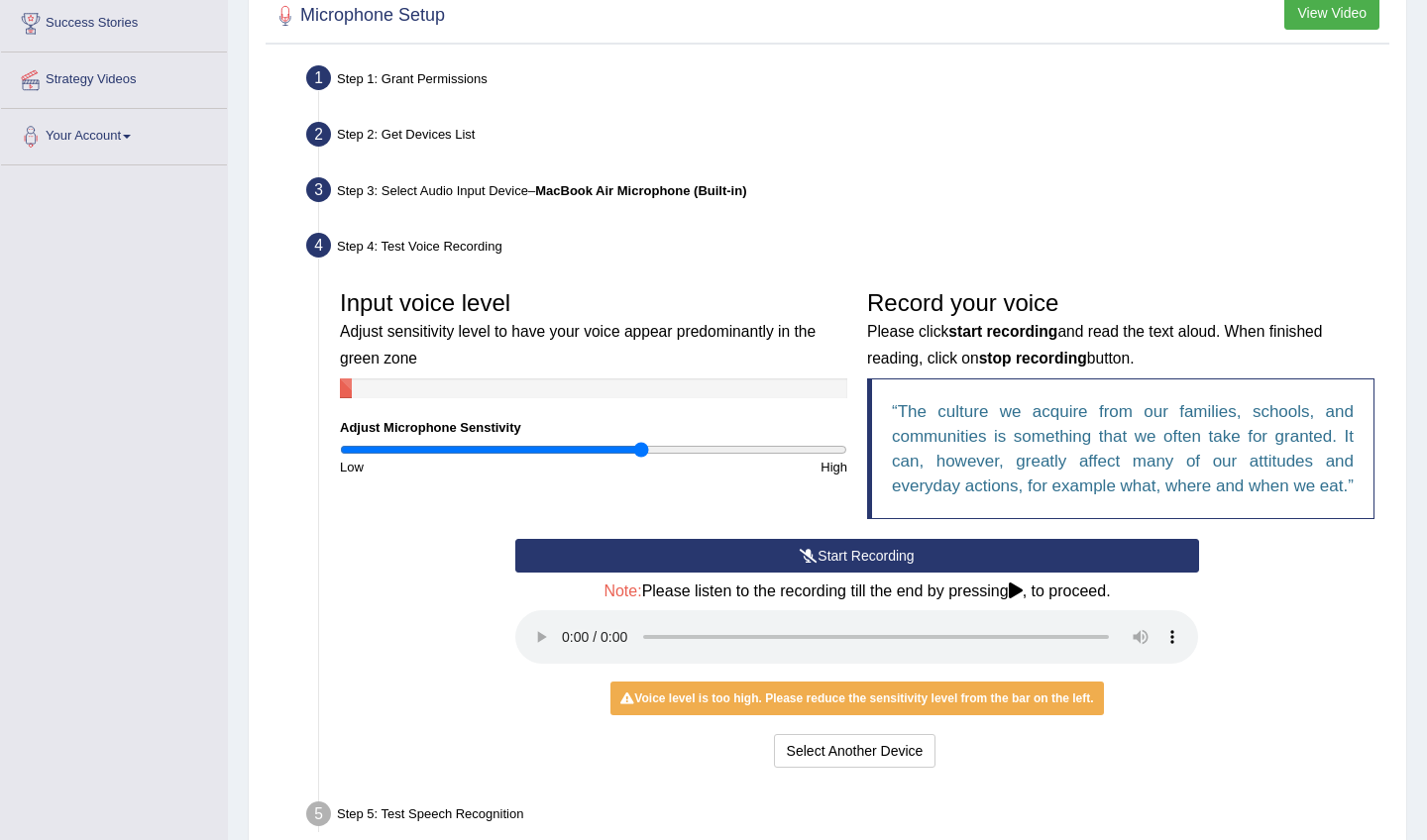 click on "Start Recording" at bounding box center [856, 556] 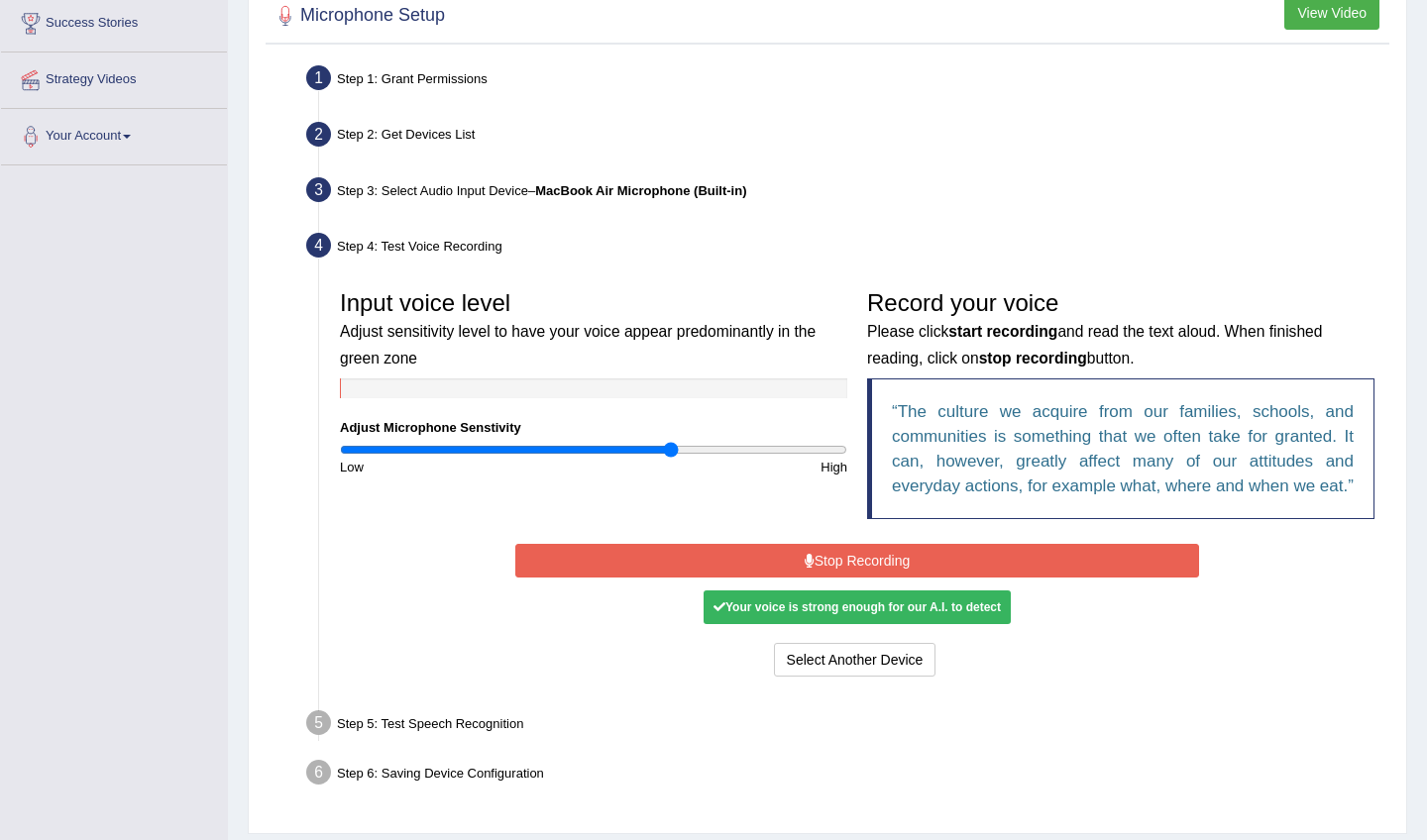 drag, startPoint x: 640, startPoint y: 448, endPoint x: 663, endPoint y: 459, distance: 25.495098 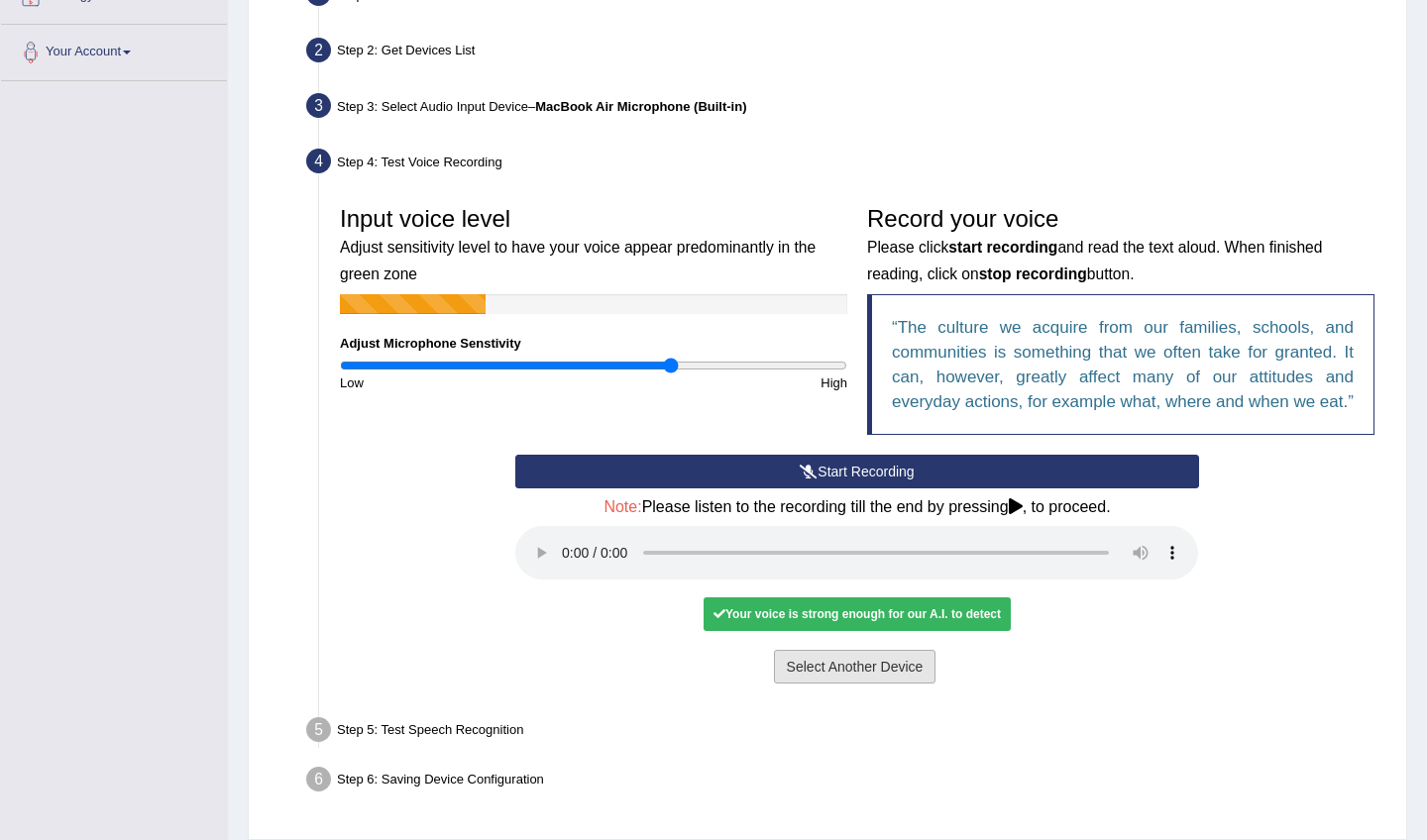 scroll, scrollTop: 407, scrollLeft: 0, axis: vertical 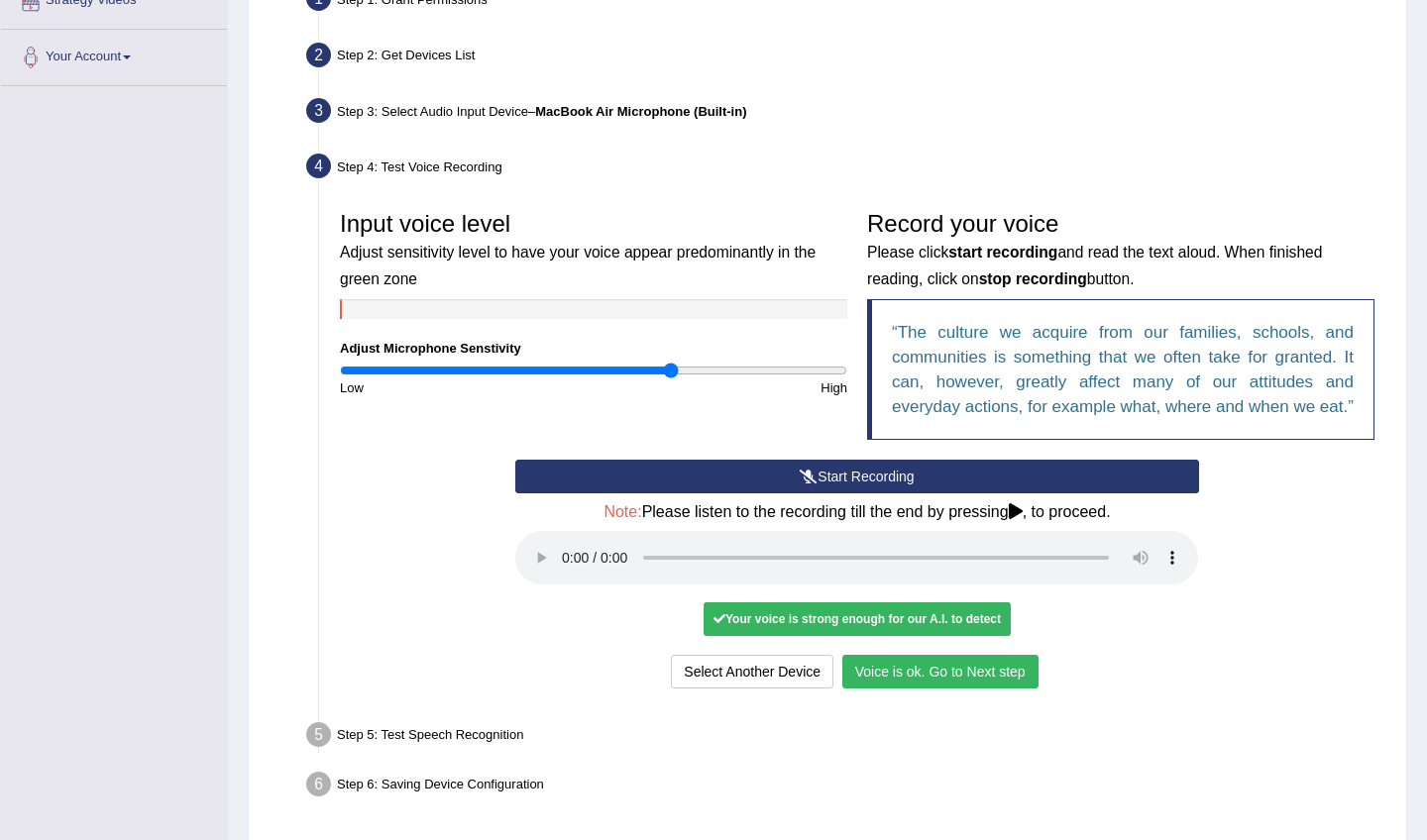 click on "Voice is ok. Go to Next step" at bounding box center [940, 672] 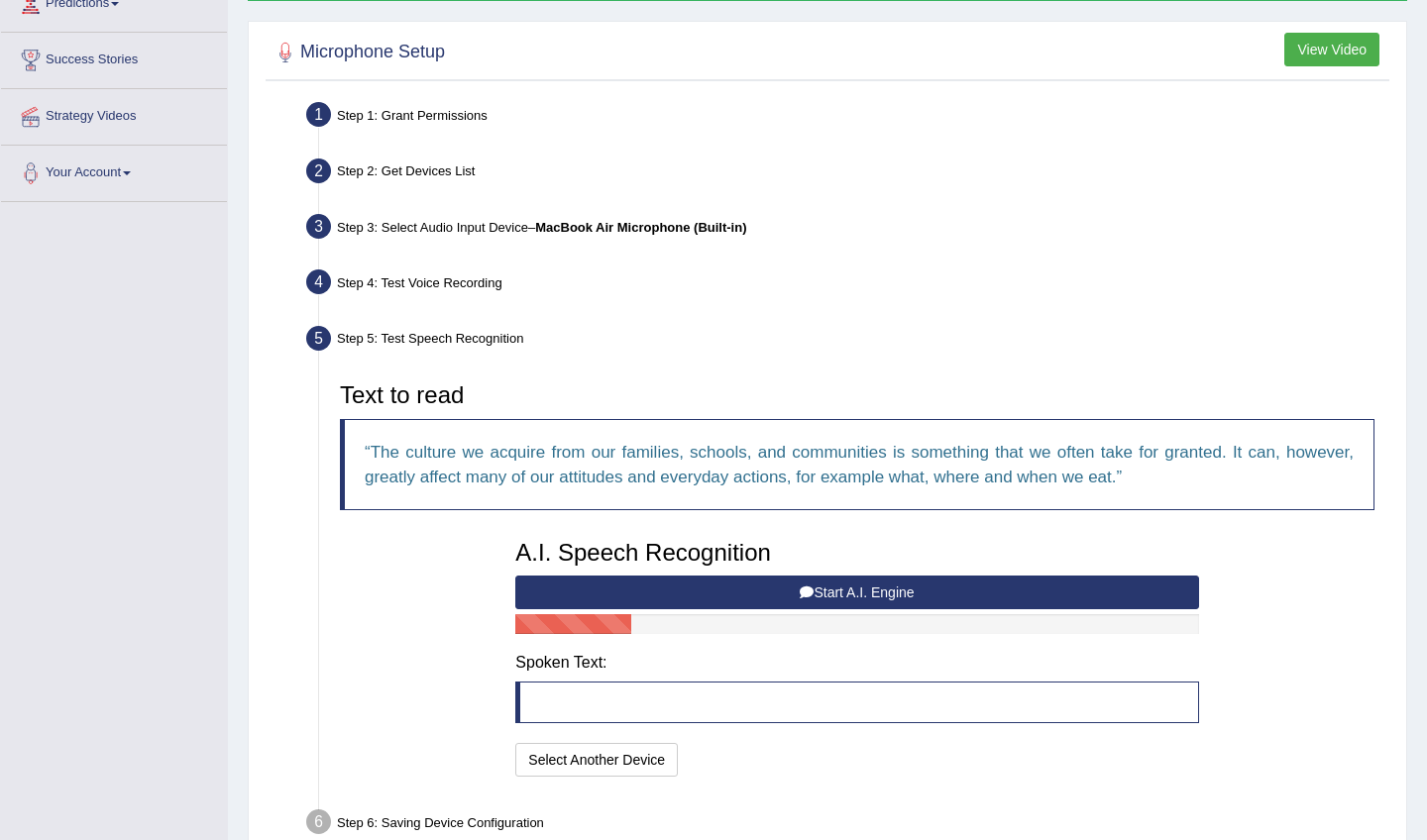 scroll, scrollTop: 292, scrollLeft: 0, axis: vertical 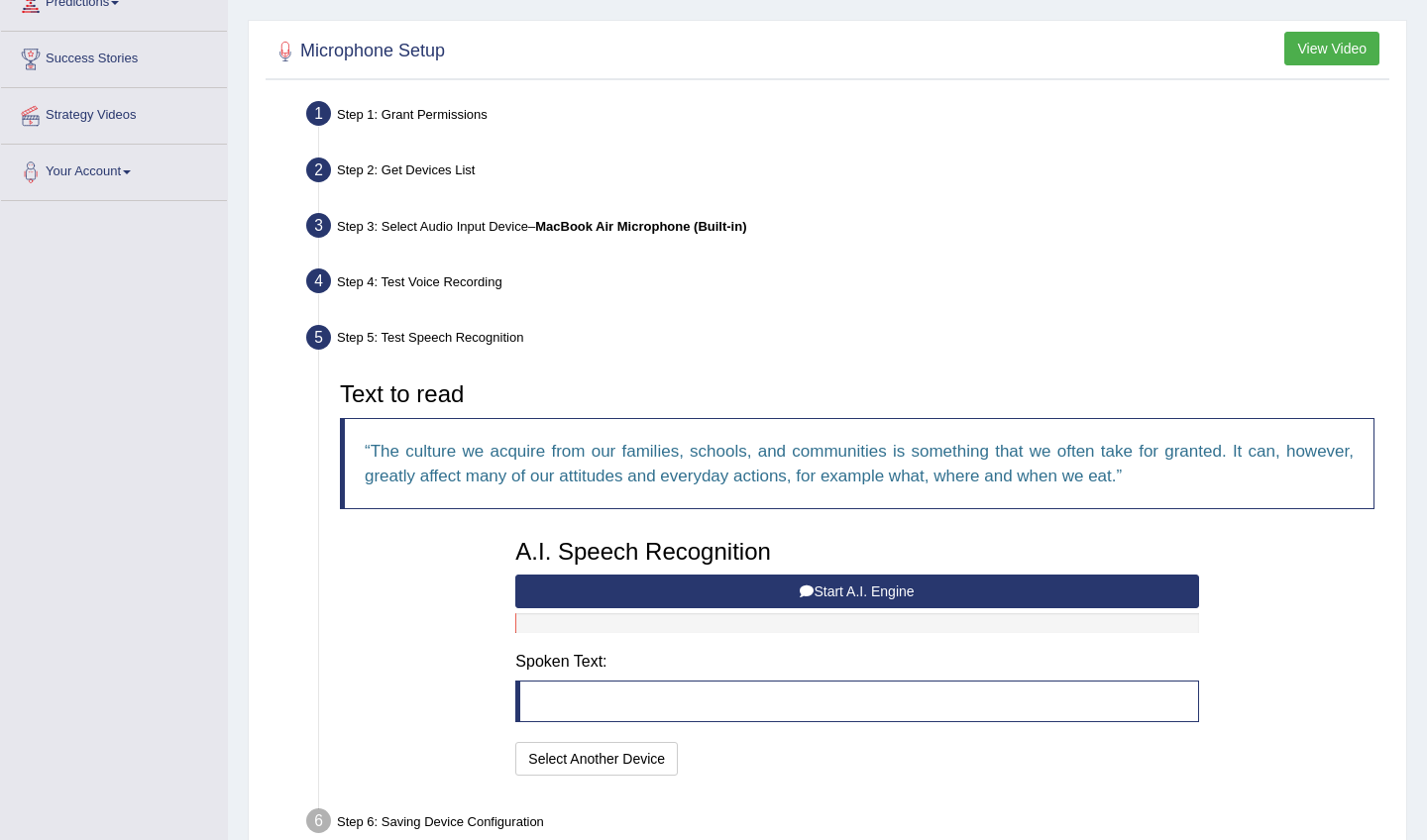 click on "Start A.I. Engine" at bounding box center [856, 591] 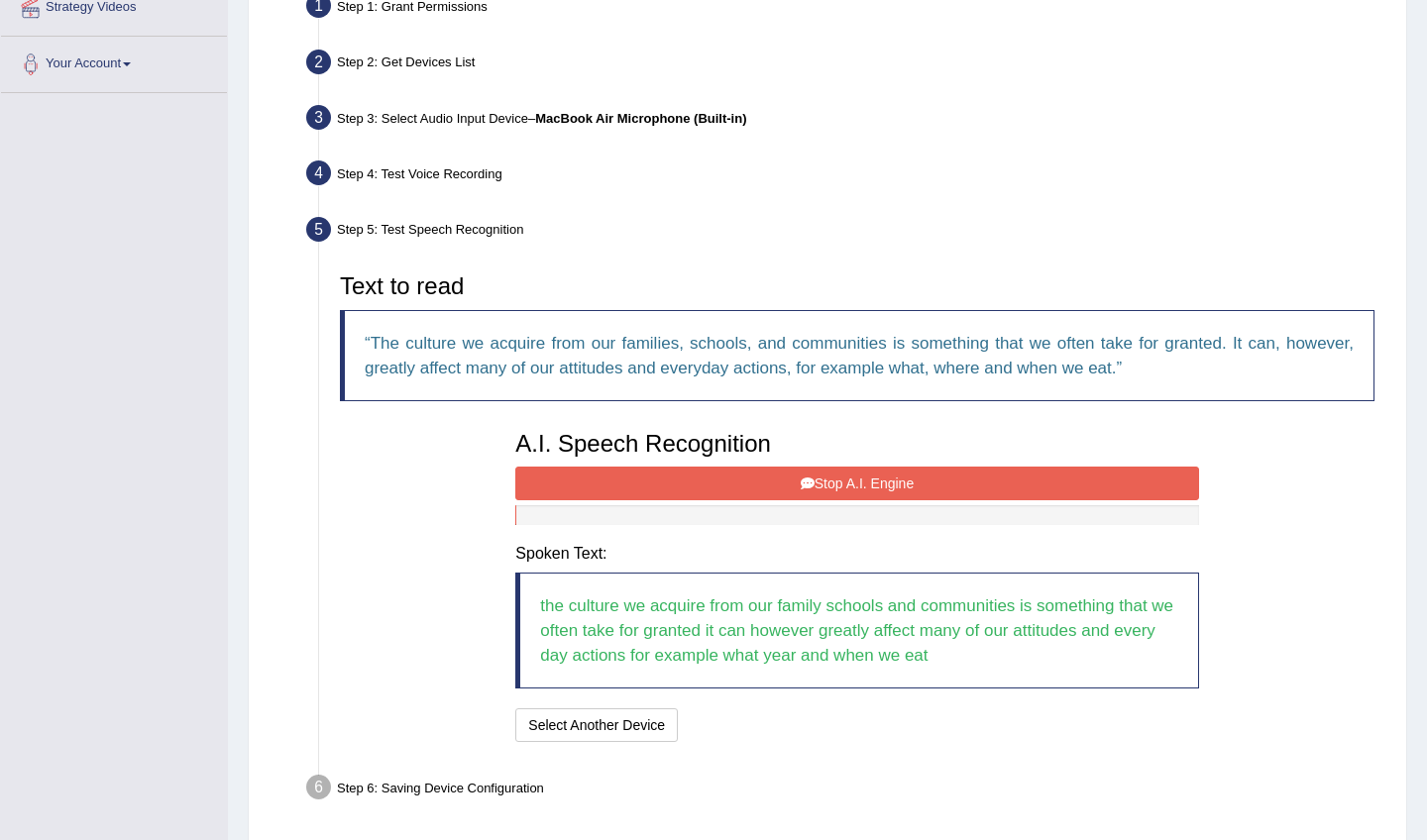 scroll, scrollTop: 404, scrollLeft: 0, axis: vertical 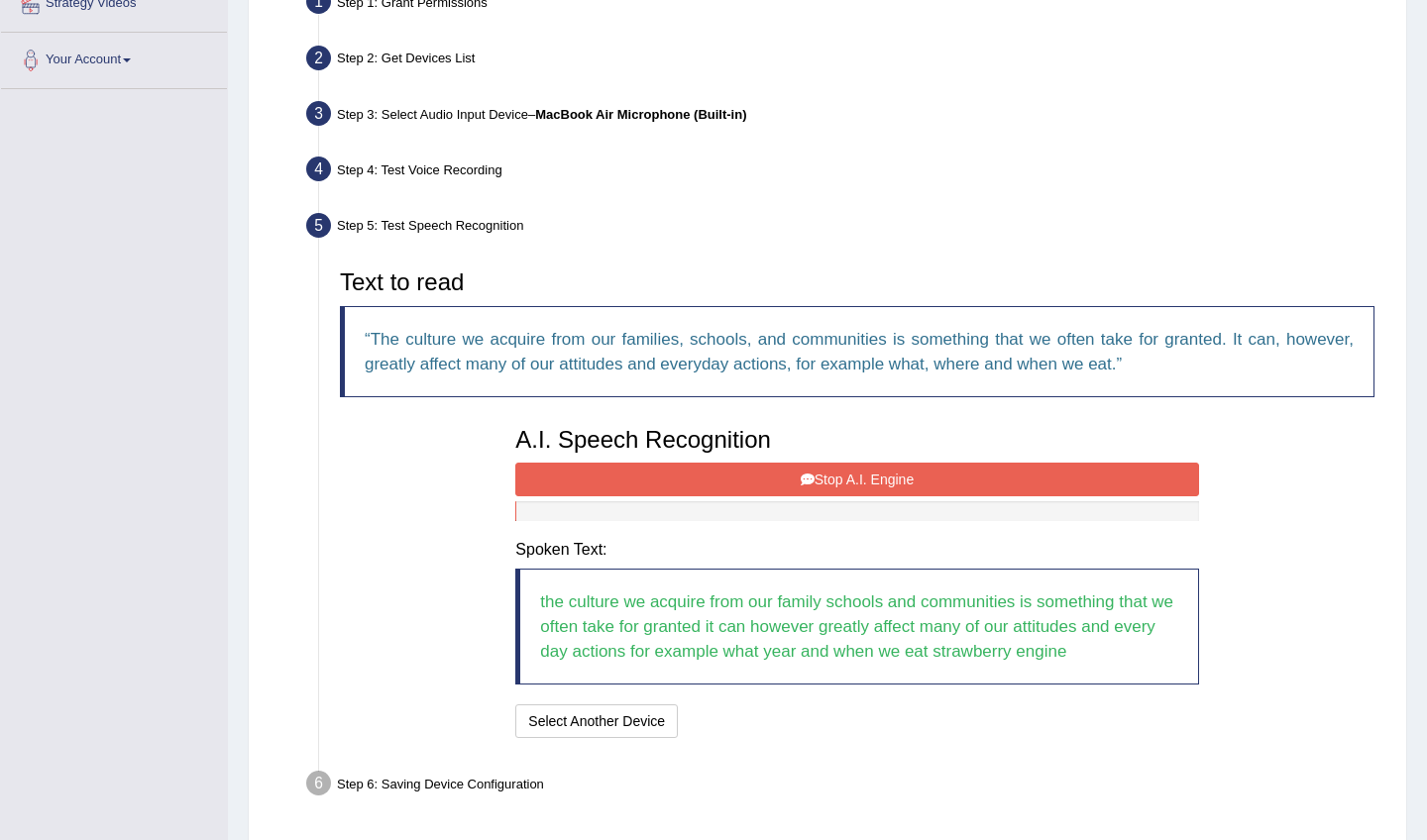click on "Stop A.I. Engine" at bounding box center [856, 479] 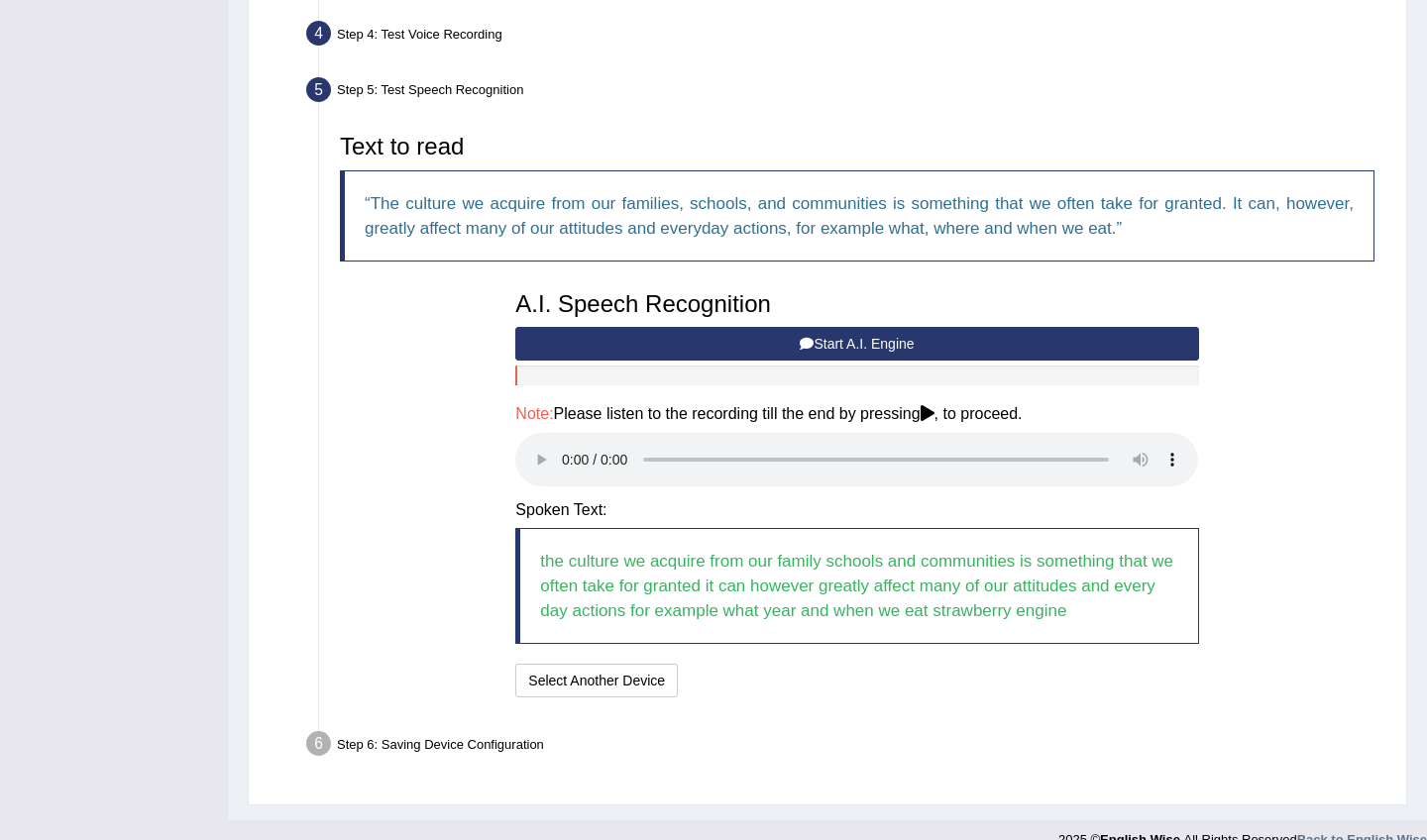 scroll, scrollTop: 569, scrollLeft: 0, axis: vertical 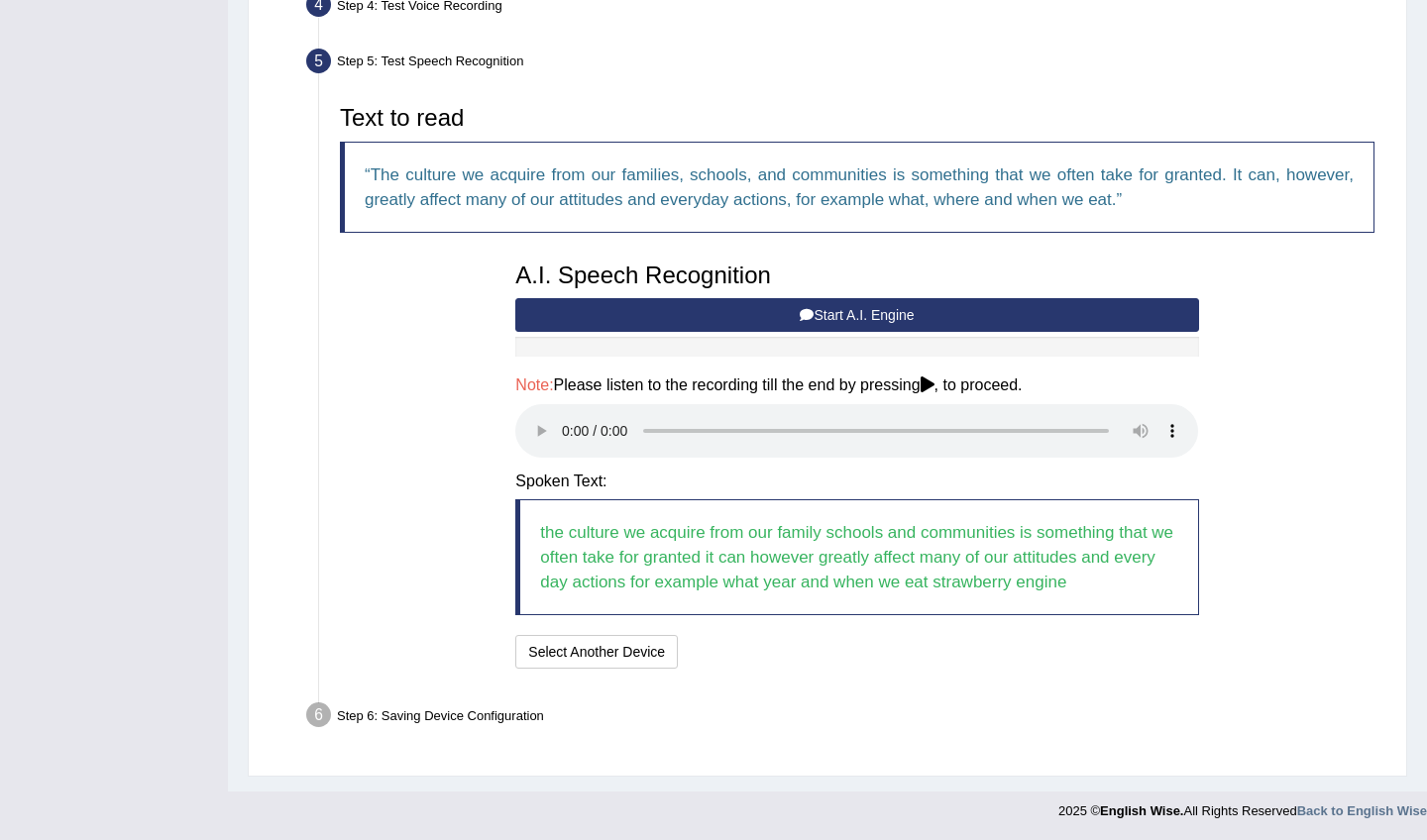 type 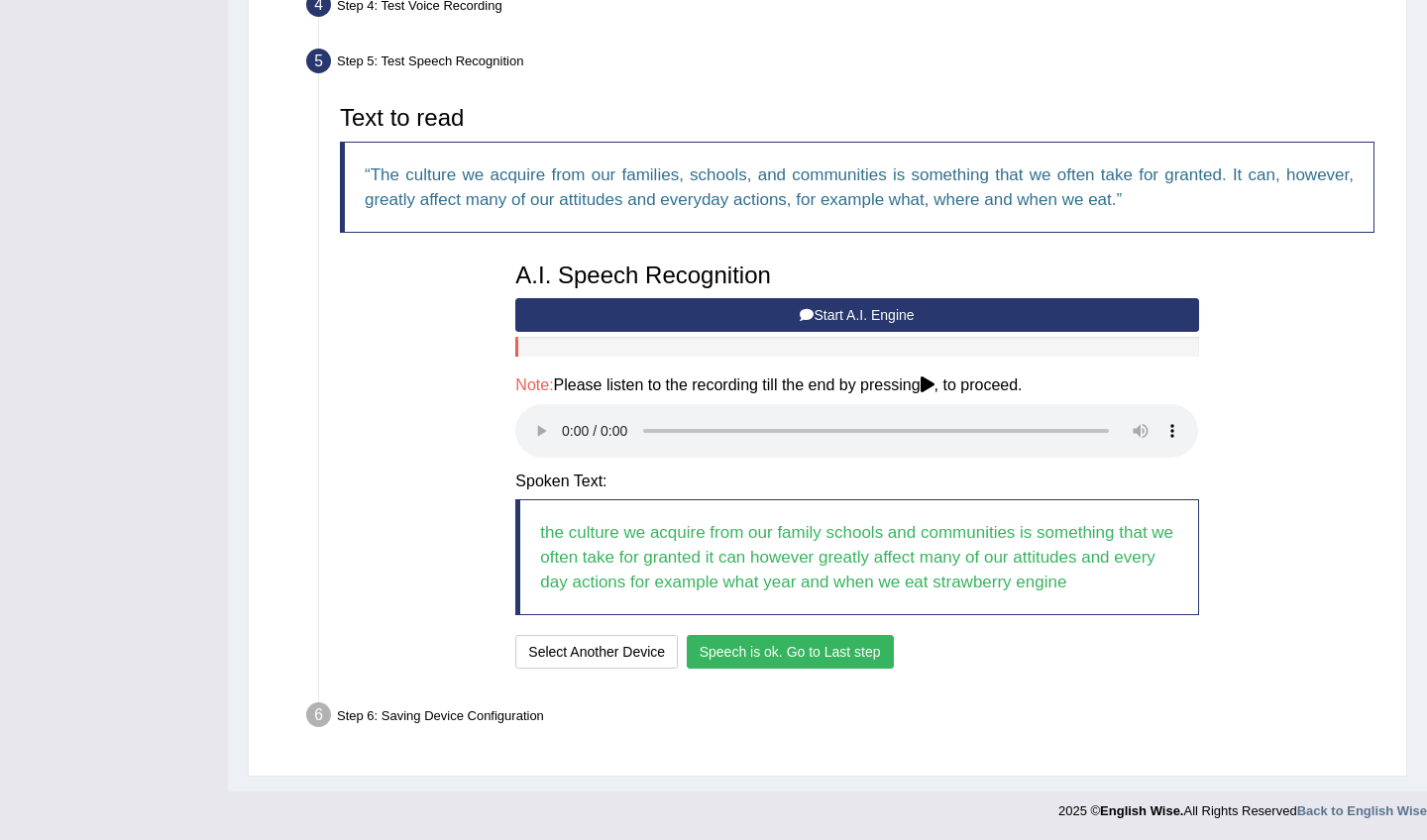 click on "Speech is ok. Go to Last step" at bounding box center [790, 652] 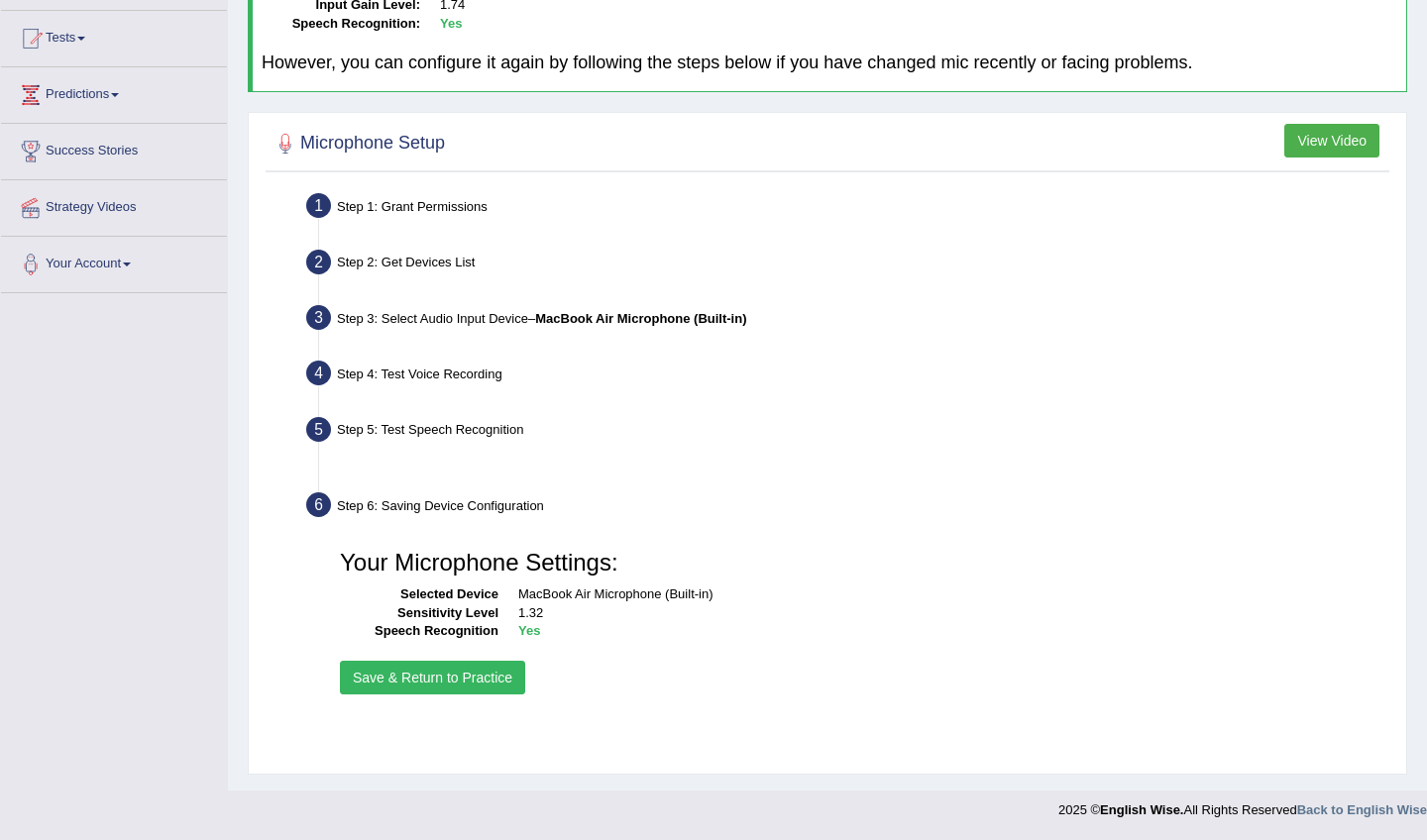 scroll, scrollTop: 200, scrollLeft: 0, axis: vertical 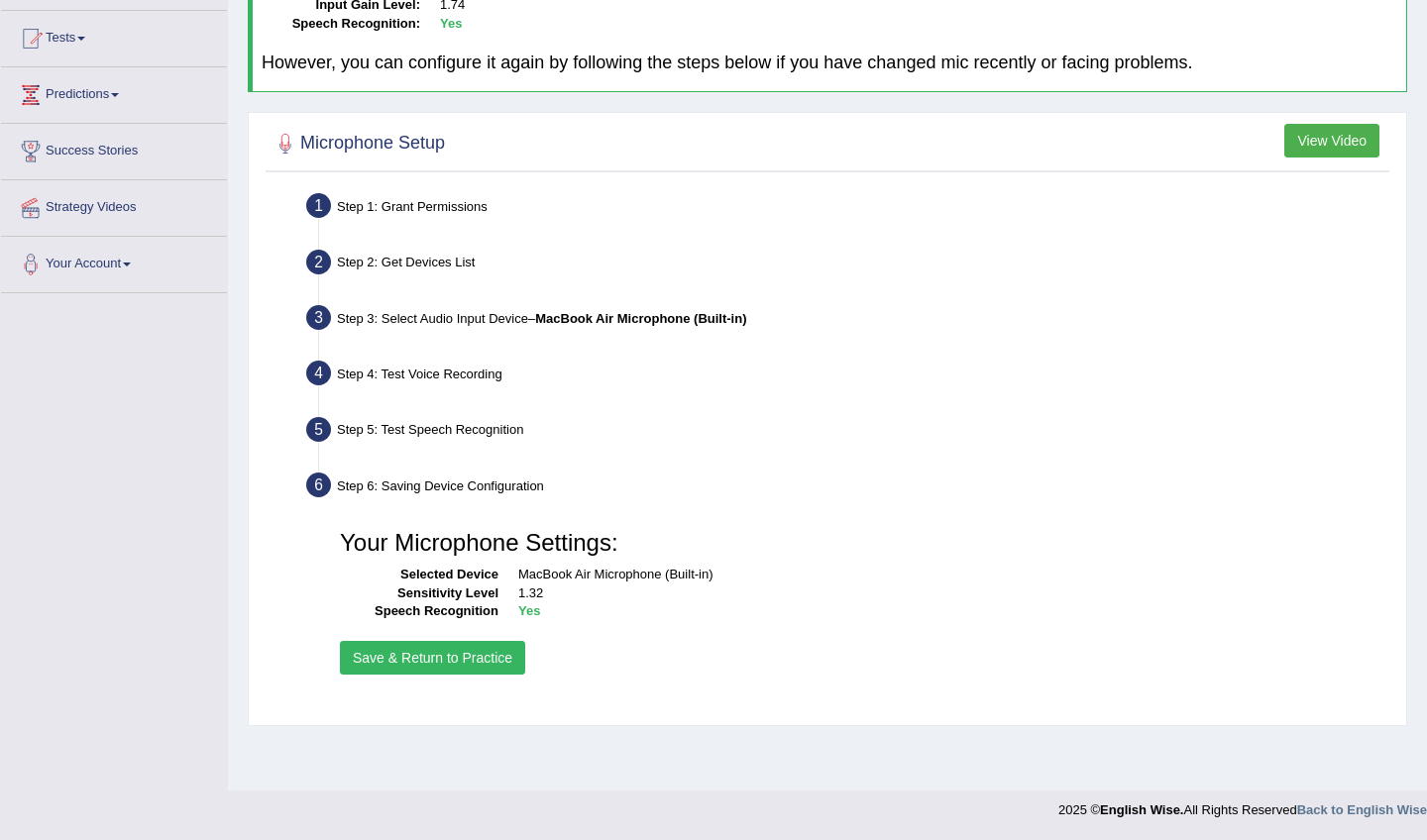 click on "Save & Return to Practice" at bounding box center [432, 658] 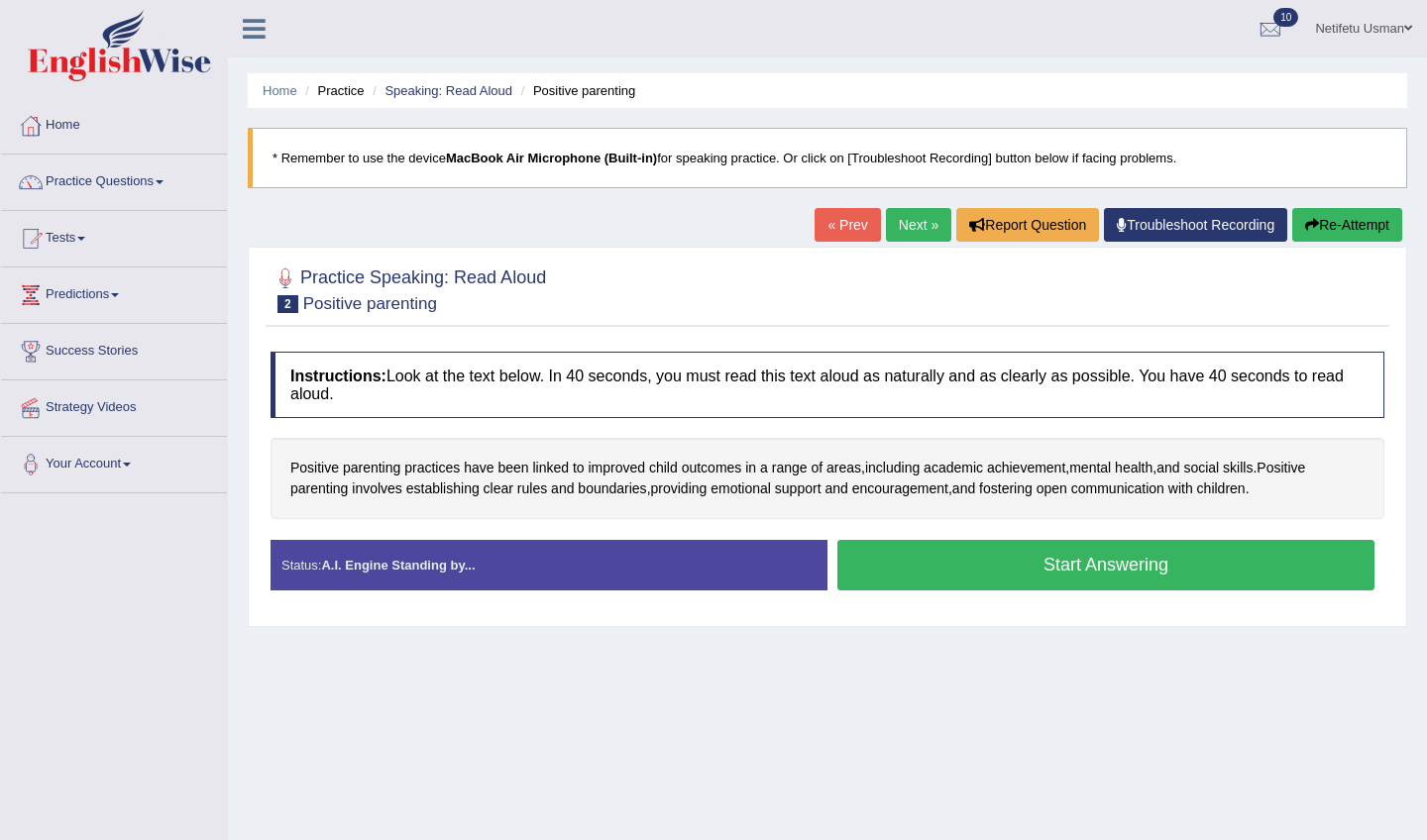 scroll, scrollTop: 0, scrollLeft: 0, axis: both 